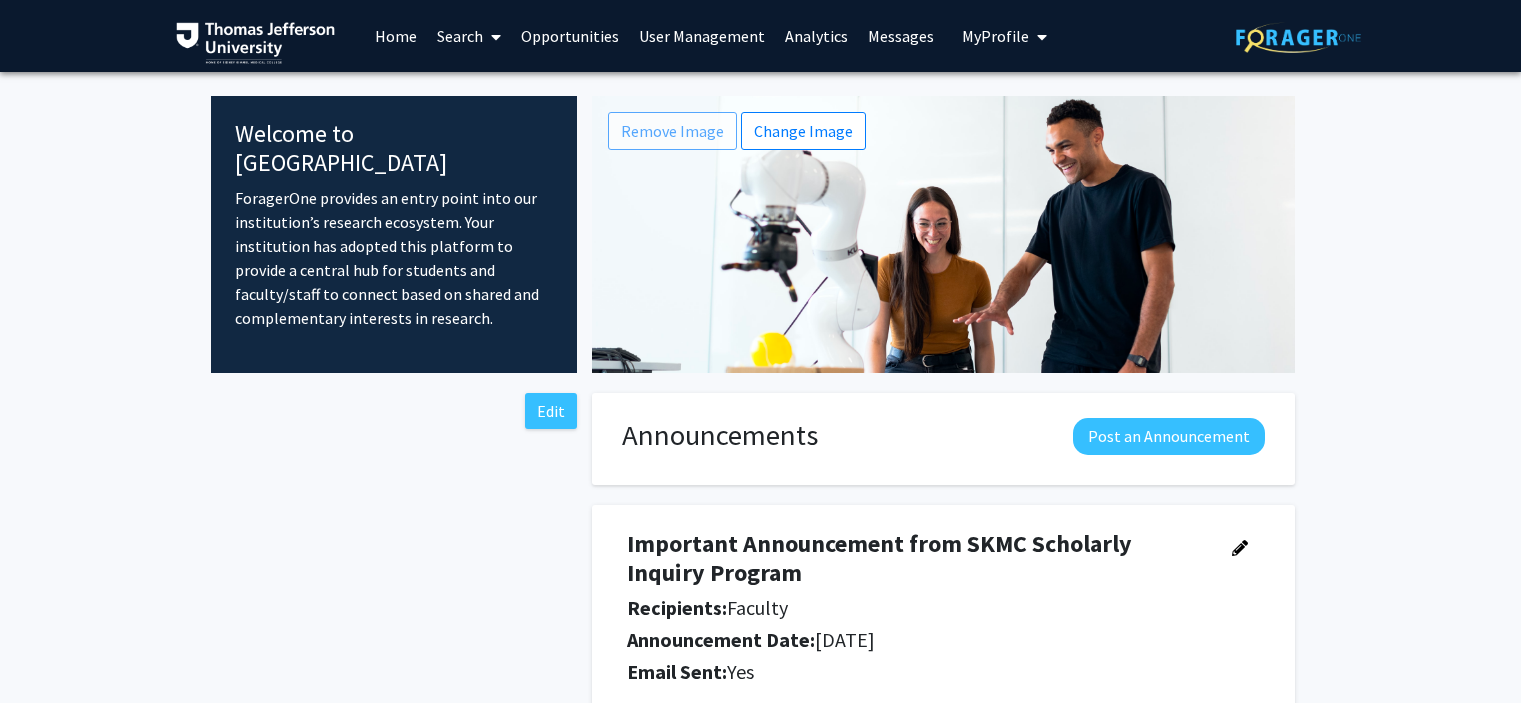 scroll, scrollTop: 0, scrollLeft: 0, axis: both 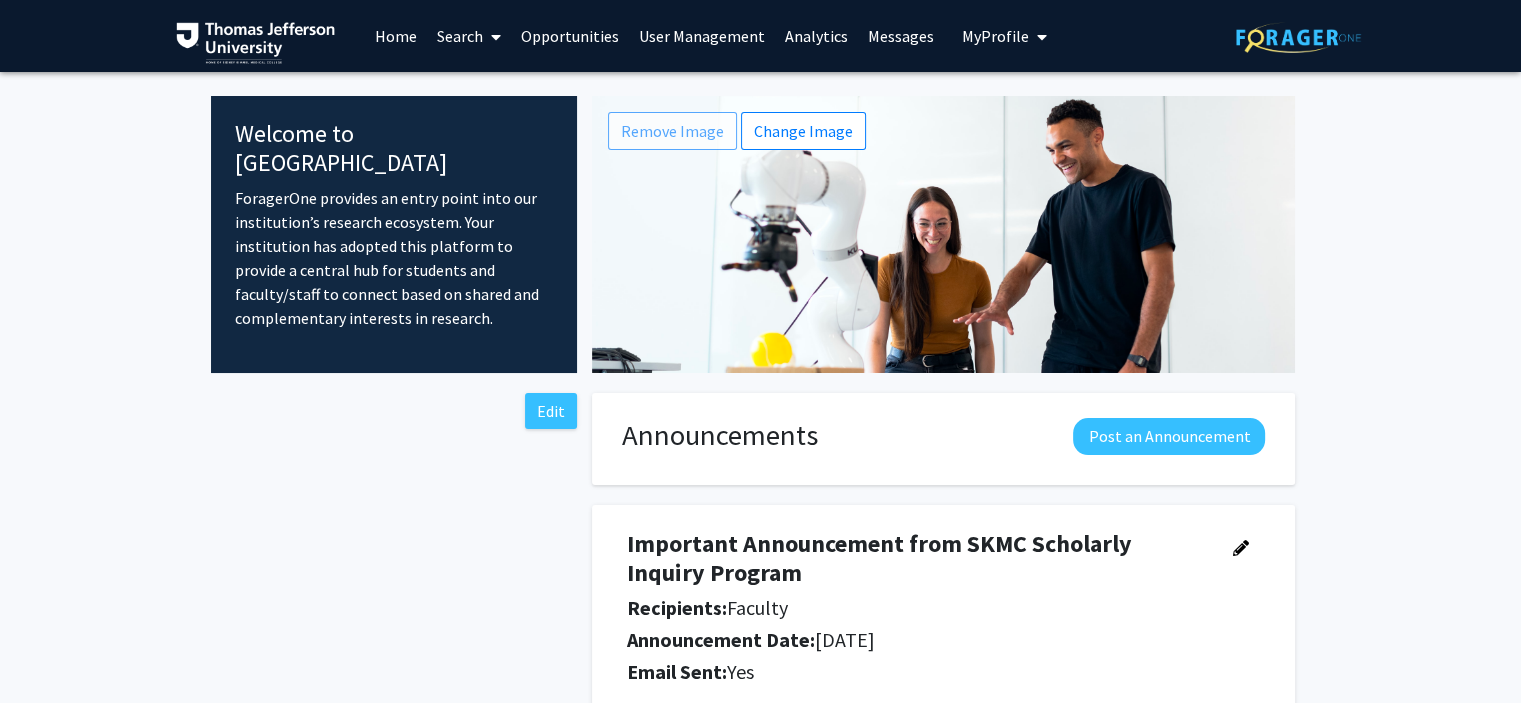 click on "User Management" at bounding box center (702, 36) 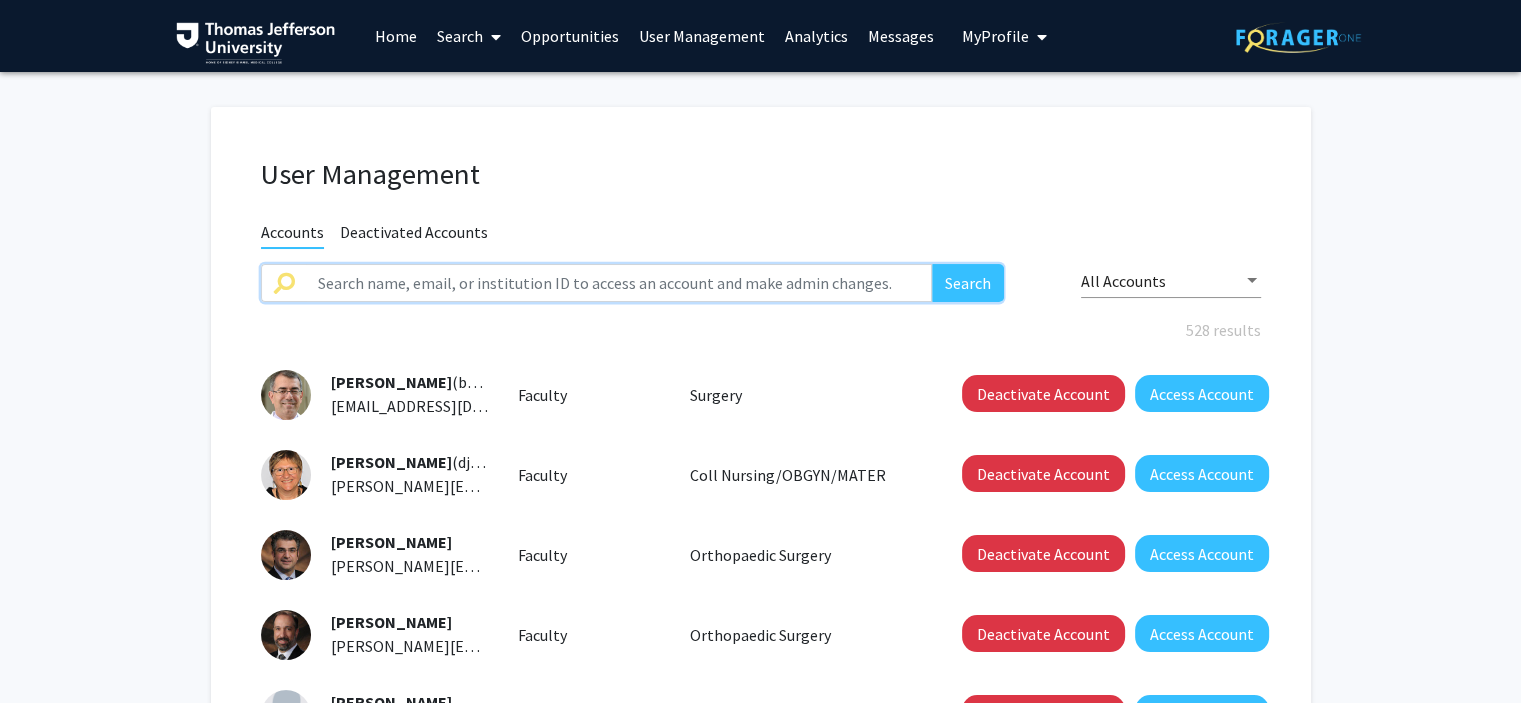click 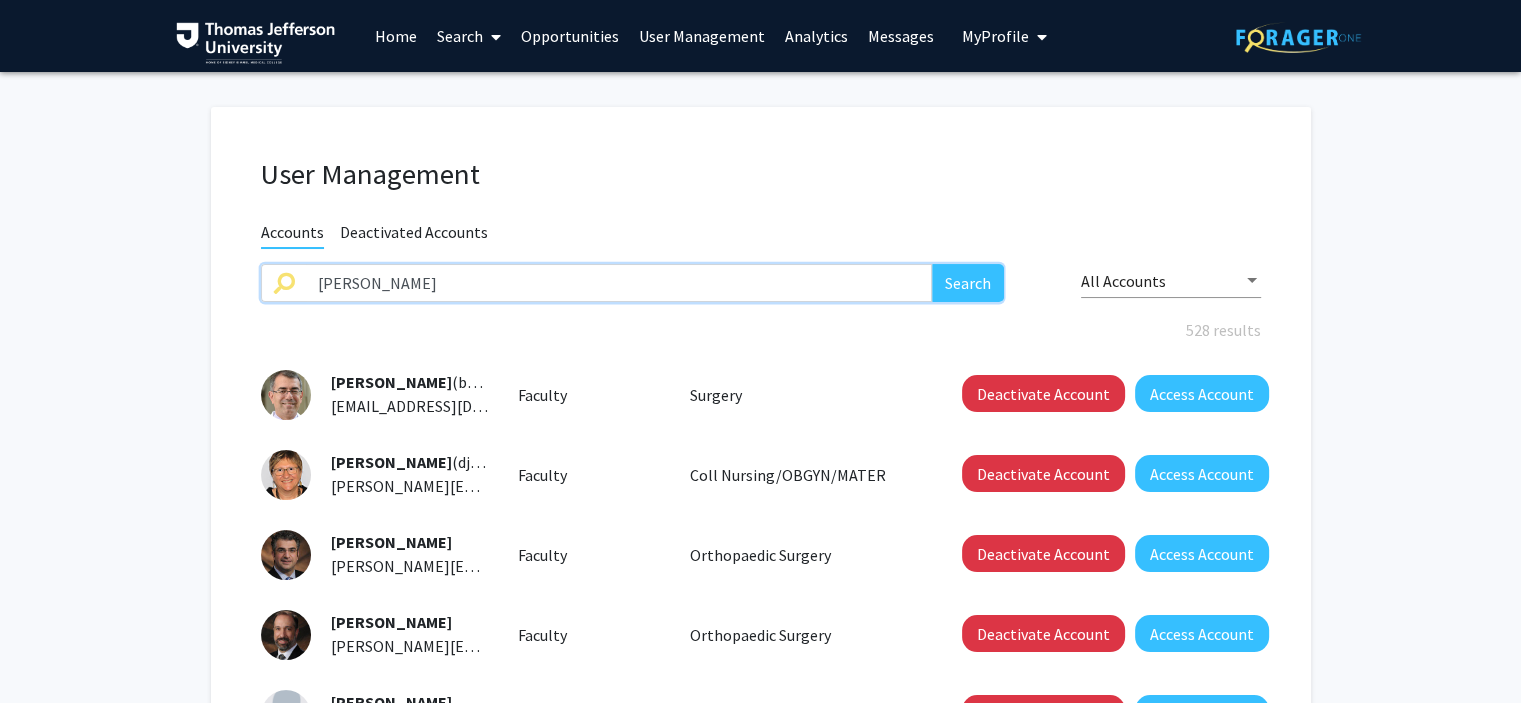 click on "Search" 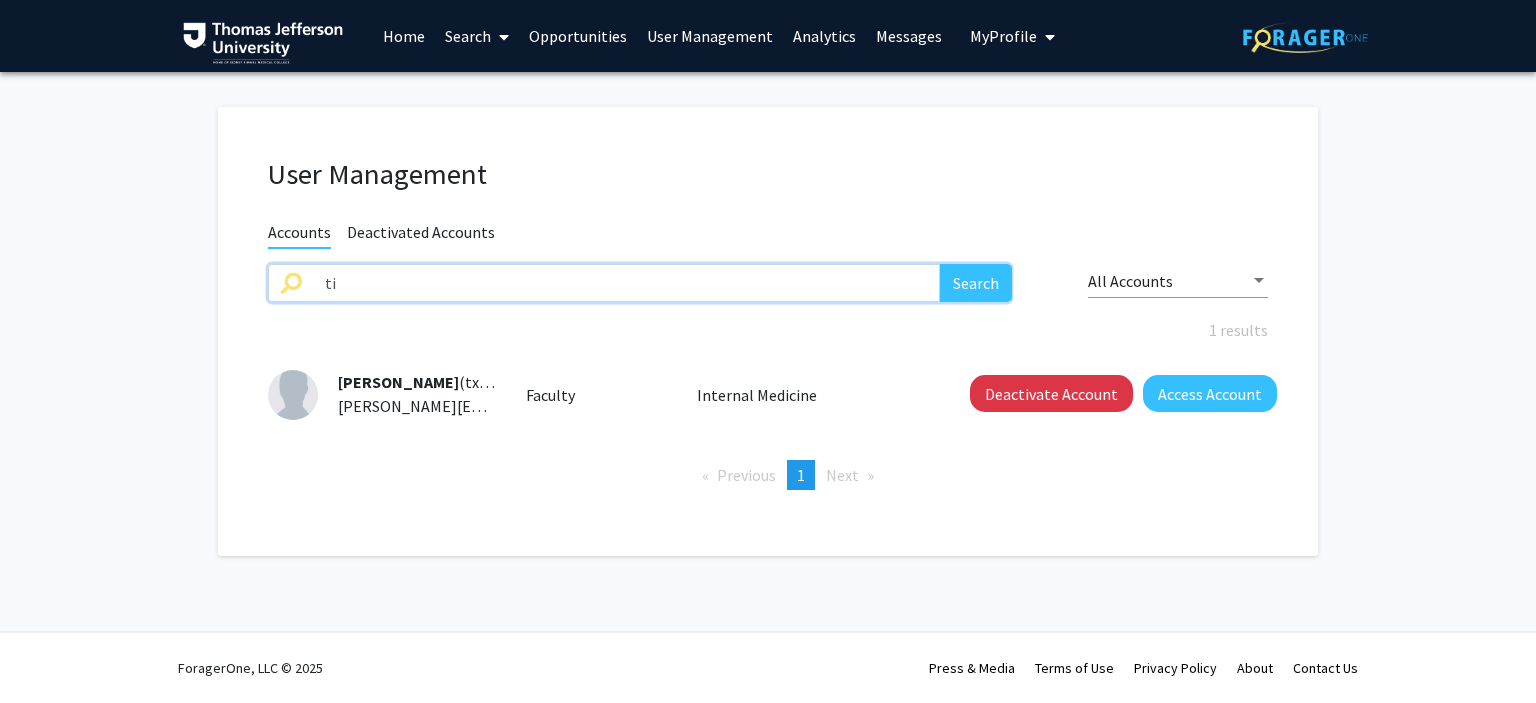 type on "t" 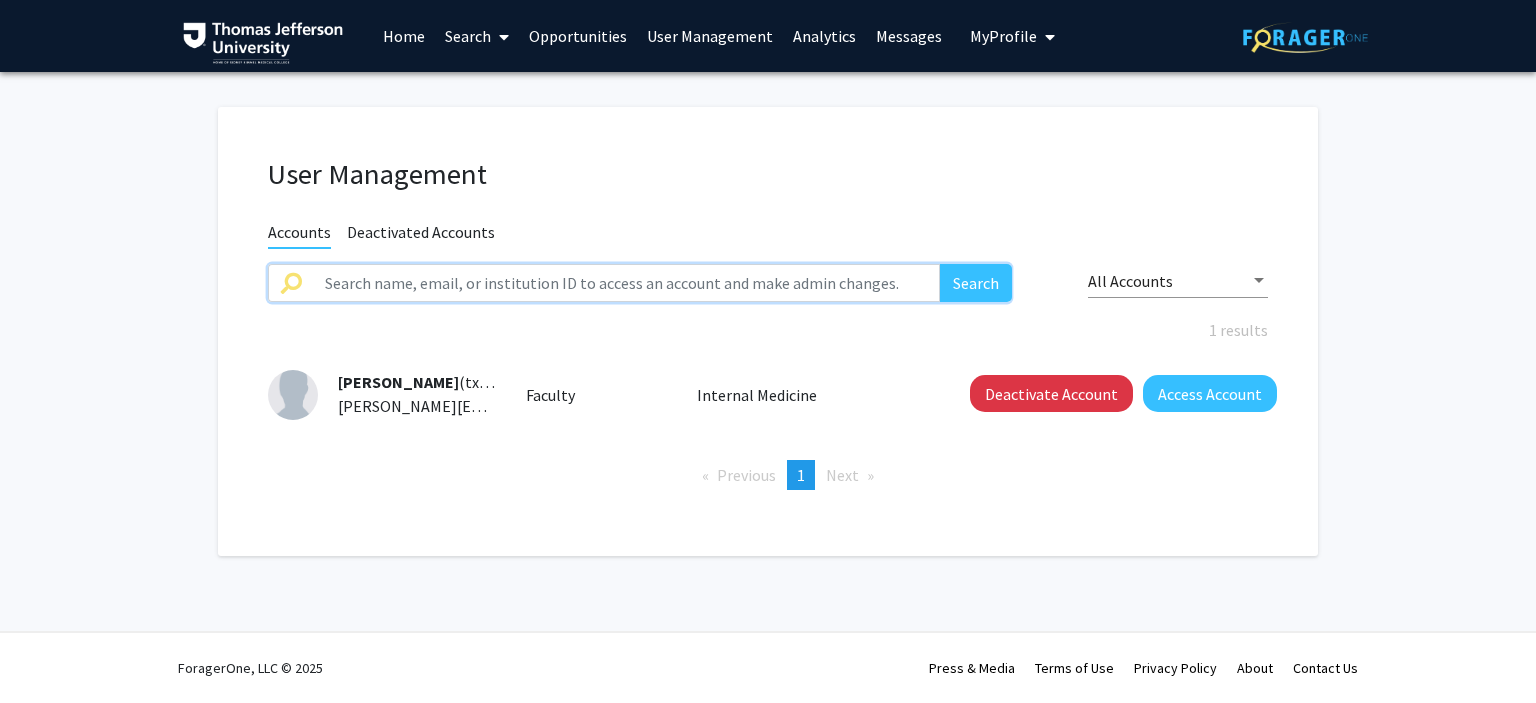 type 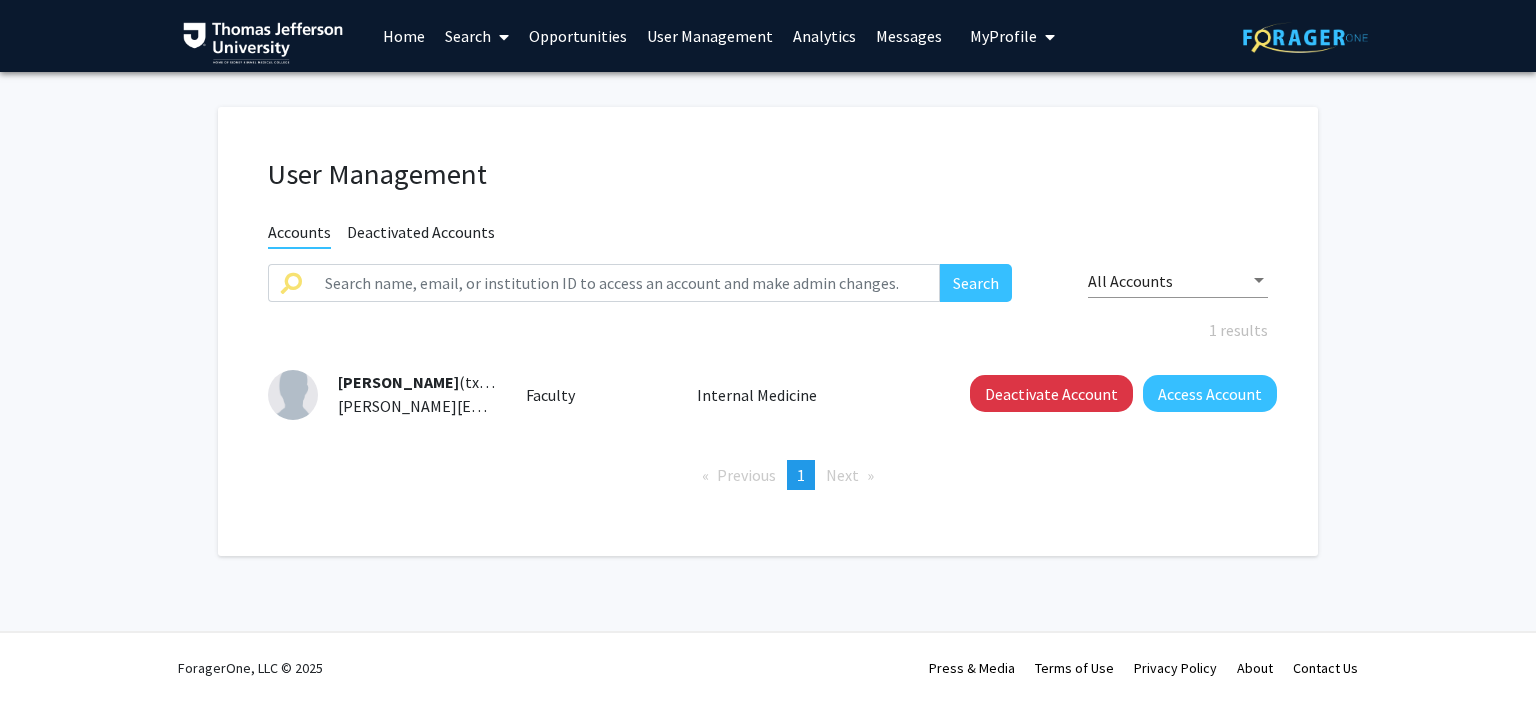 click on "Search" at bounding box center (477, 36) 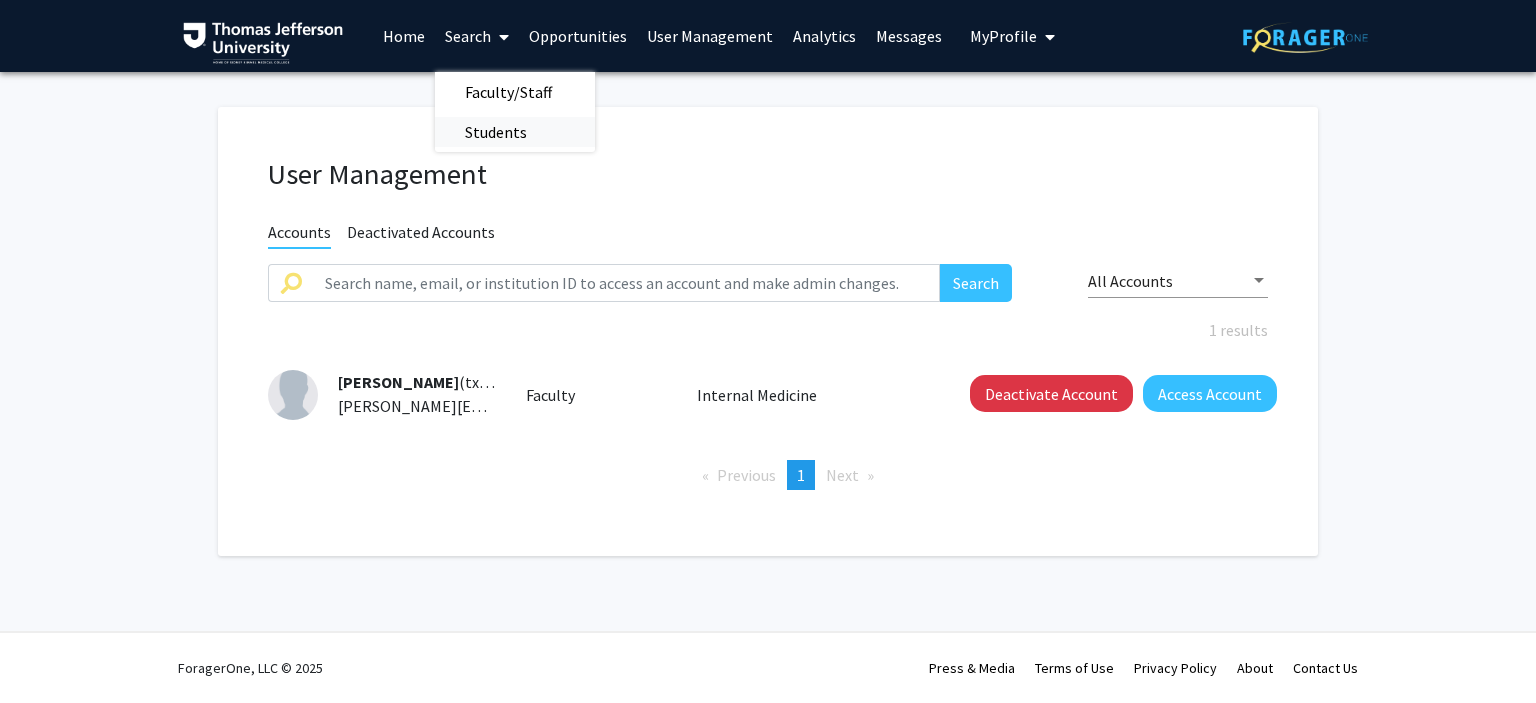 click on "Students" at bounding box center (496, 132) 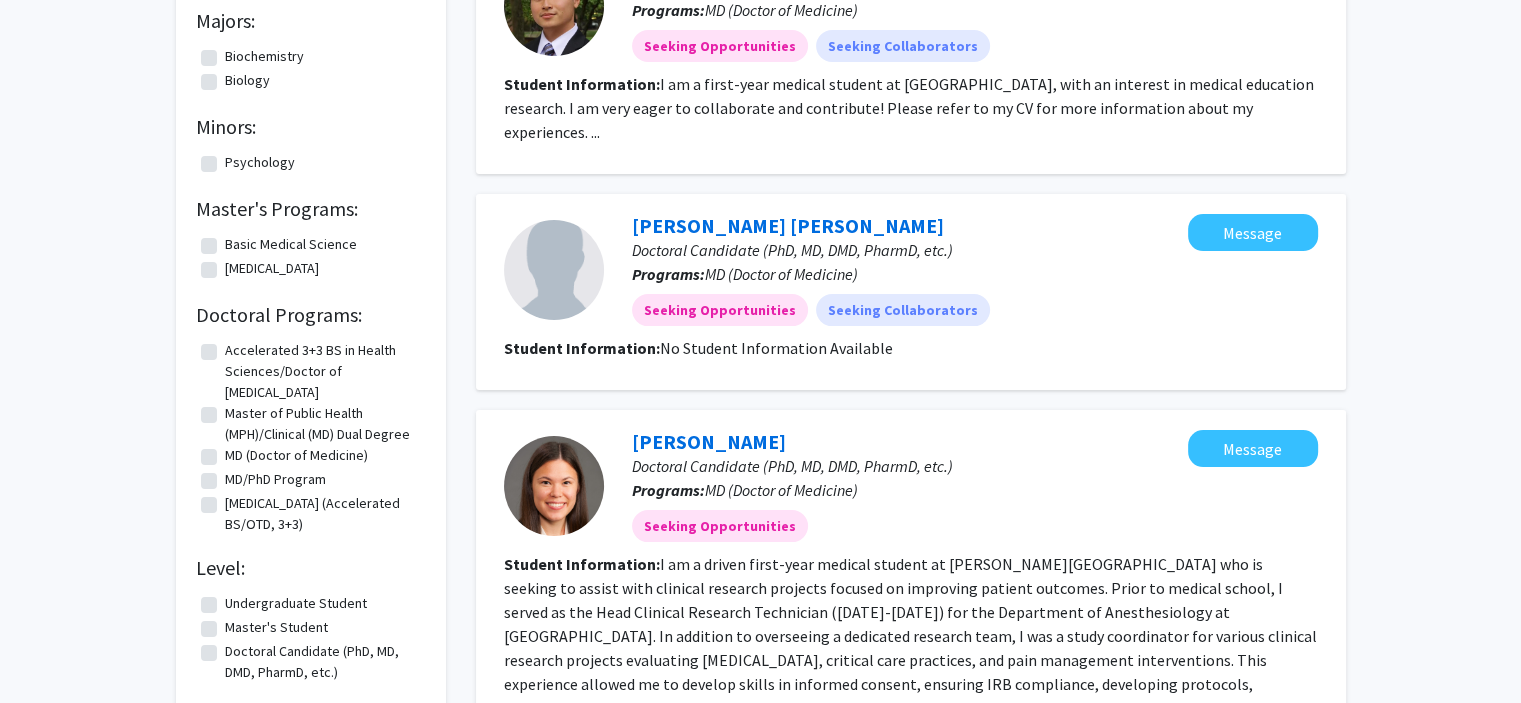 scroll, scrollTop: 0, scrollLeft: 0, axis: both 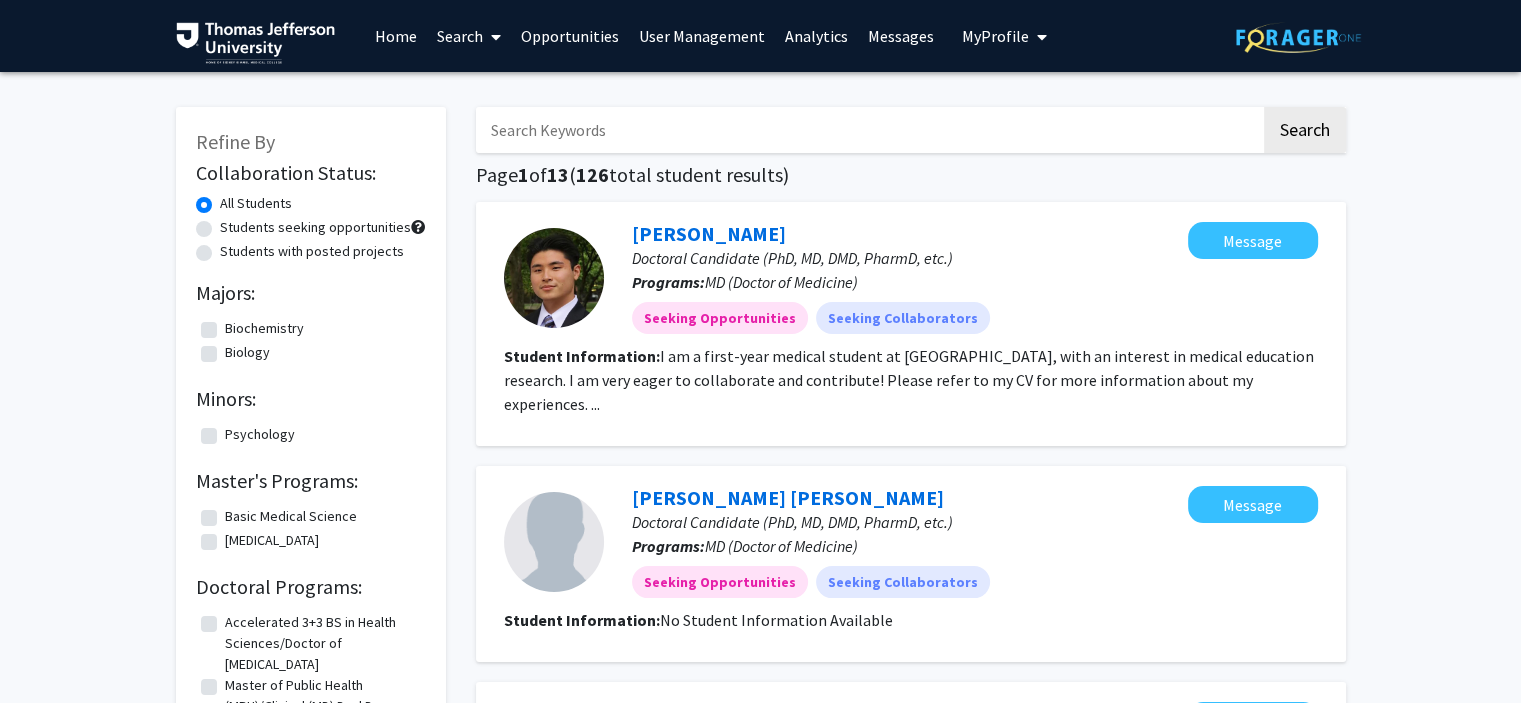 click on "Search" at bounding box center (469, 36) 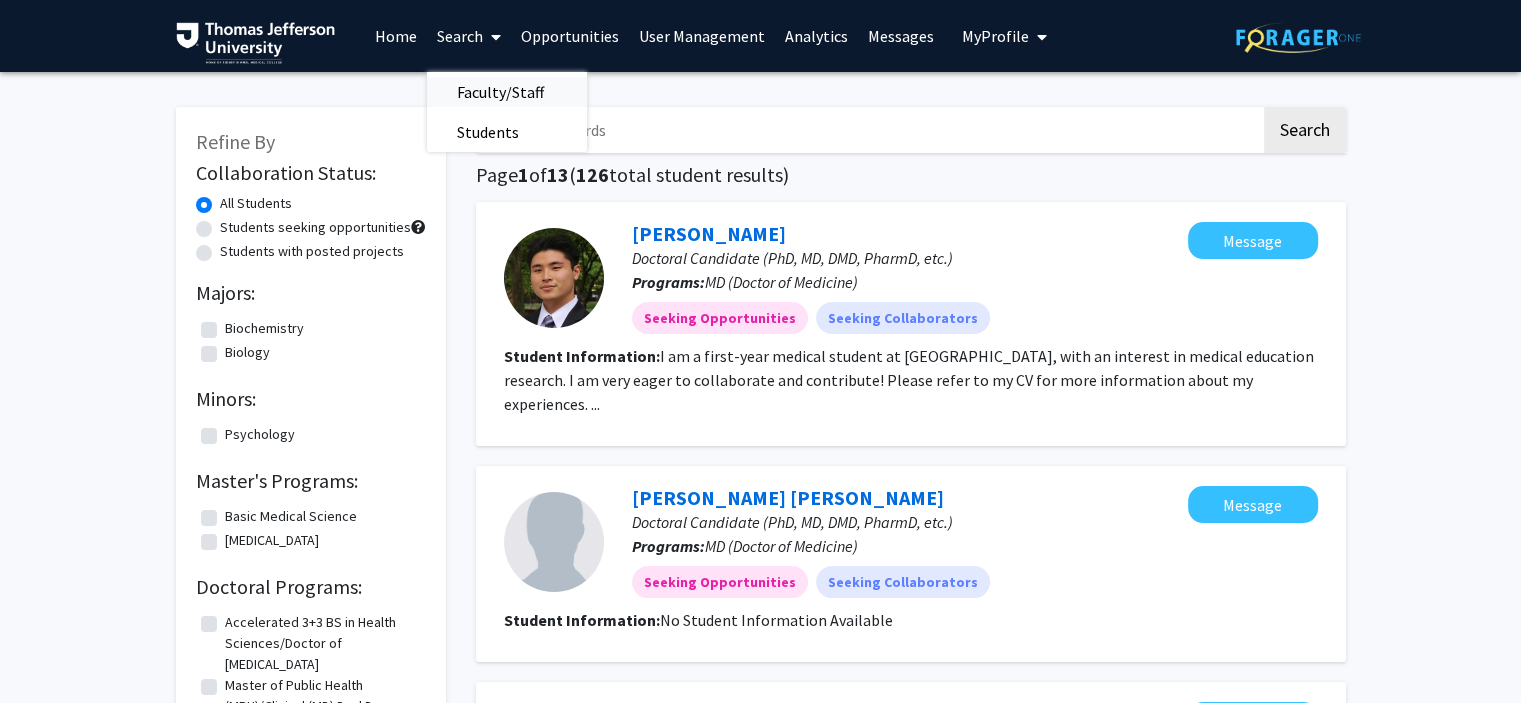 click on "Faculty/Staff" at bounding box center [500, 92] 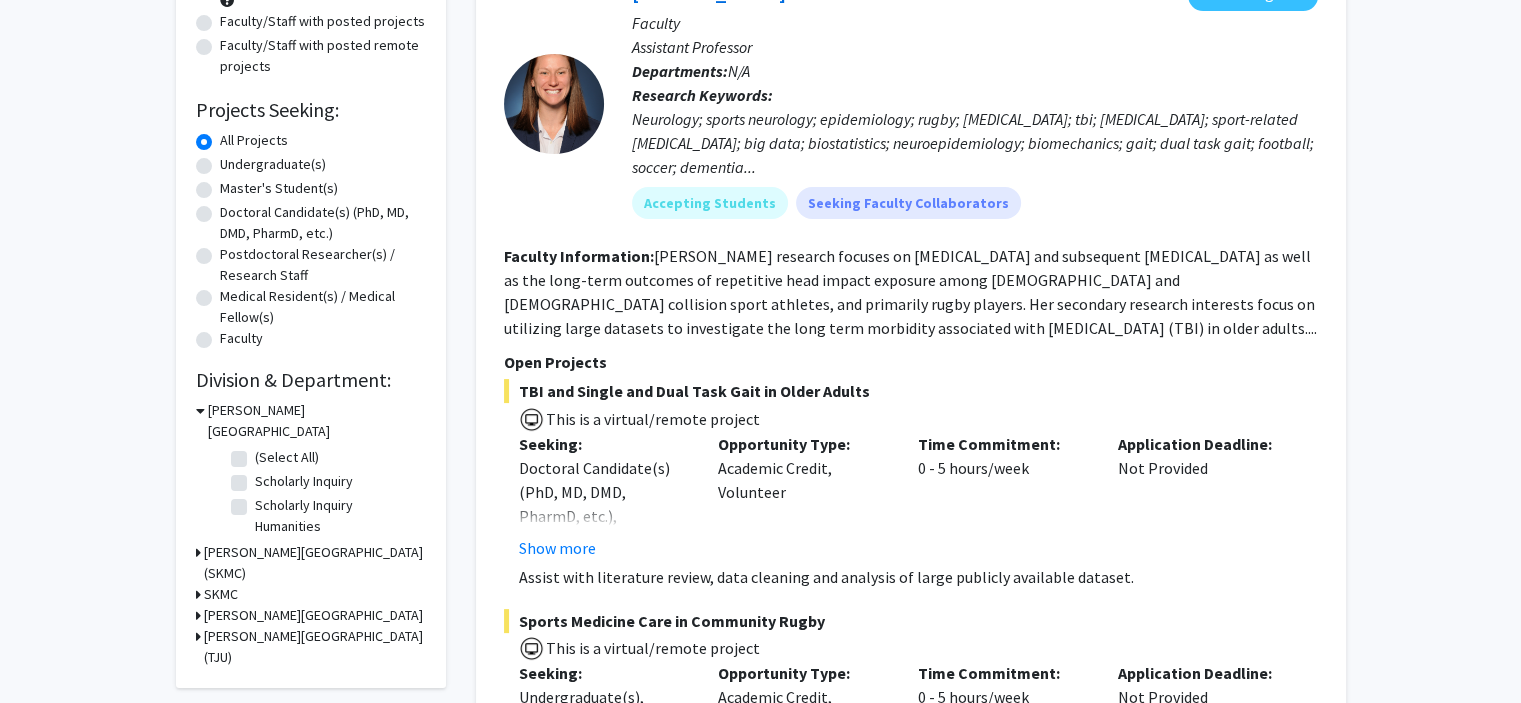 scroll, scrollTop: 226, scrollLeft: 0, axis: vertical 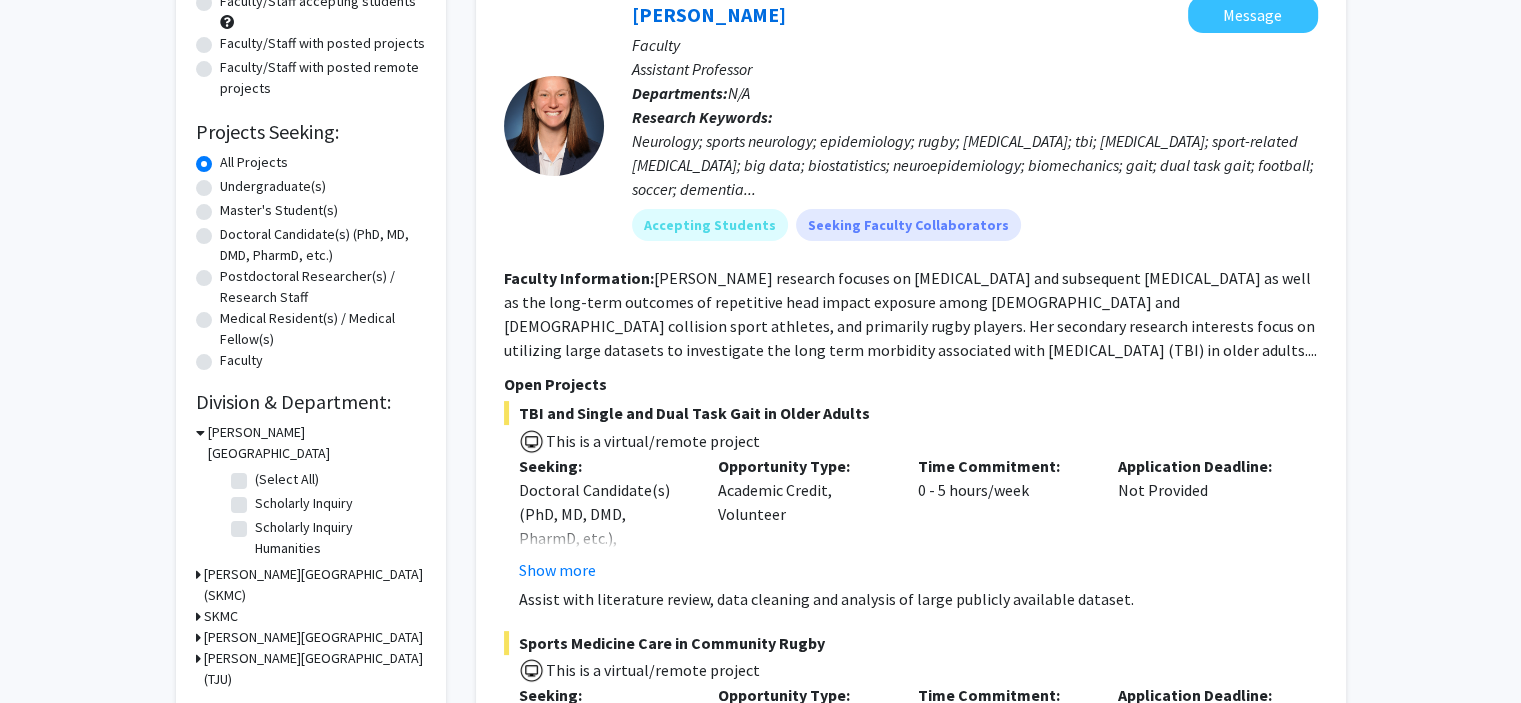 click on "Refine By Collaboration Status: Collaboration Status  All Faculty/Staff    Collaboration Status  Faculty/Staff accepting students    Collaboration Status  Faculty/Staff with posted projects    Collaboration Status  Faculty/Staff with posted remote projects    Projects Seeking: Projects Seeking Level  All Projects    Projects Seeking Level  Undergraduate(s)    Projects Seeking Level  Master's Student(s)    Projects Seeking Level  Doctoral Candidate(s) (PhD, MD, DMD, PharmD, etc.)    Projects Seeking Level  Postdoctoral Researcher(s) / Research Staff    Projects Seeking Level  Medical Resident(s) / Medical Fellow(s)    Projects Seeking Level  Faculty    Division & Department:      [PERSON_NAME][GEOGRAPHIC_DATA]  (Select All)  (Select All)  Scholarly Inquiry  Scholarly Inquiry  Scholarly Inquiry Humanities  Scholarly Inquiry Humanities       [PERSON_NAME][GEOGRAPHIC_DATA] (SKMC)       SKMC       [PERSON_NAME][GEOGRAPHIC_DATA]       [PERSON_NAME][GEOGRAPHIC_DATA] (TJU)" 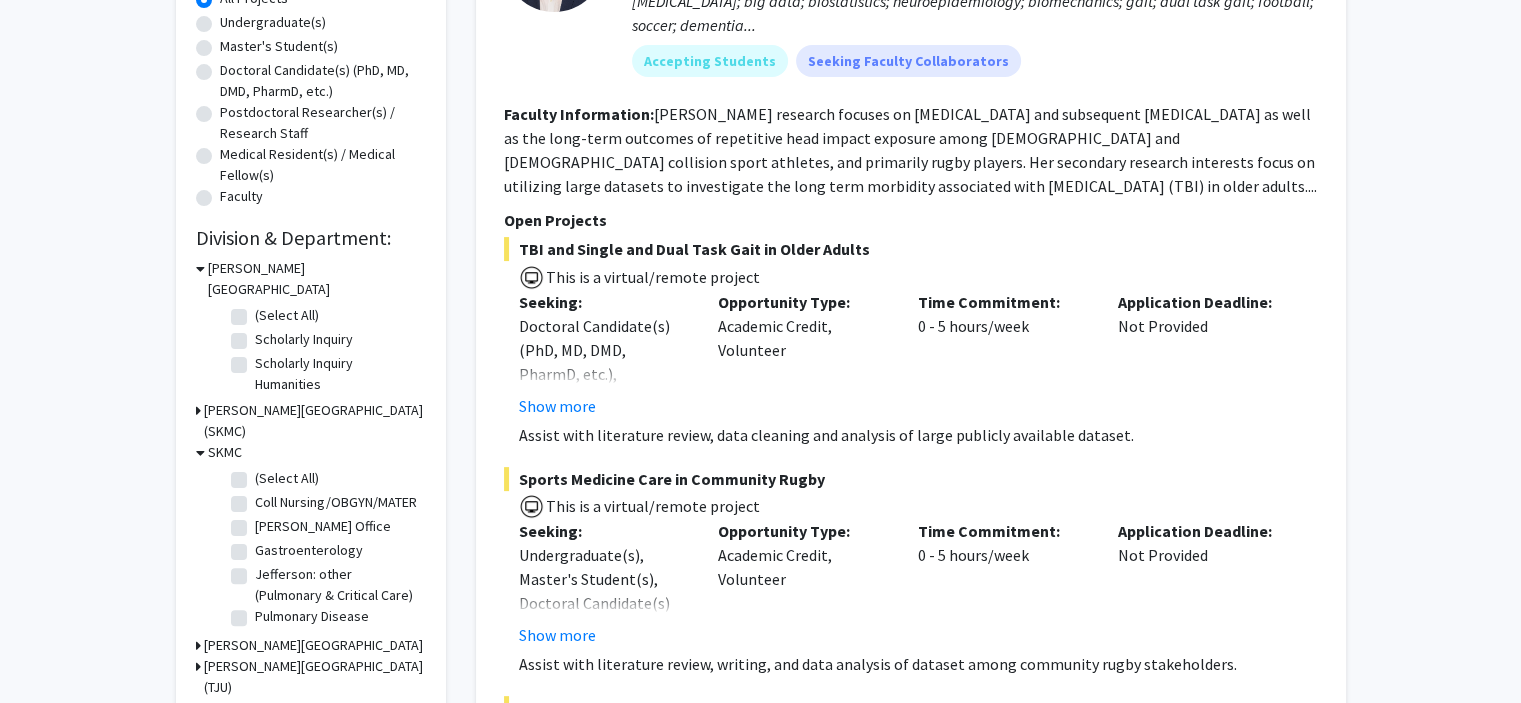 scroll, scrollTop: 404, scrollLeft: 0, axis: vertical 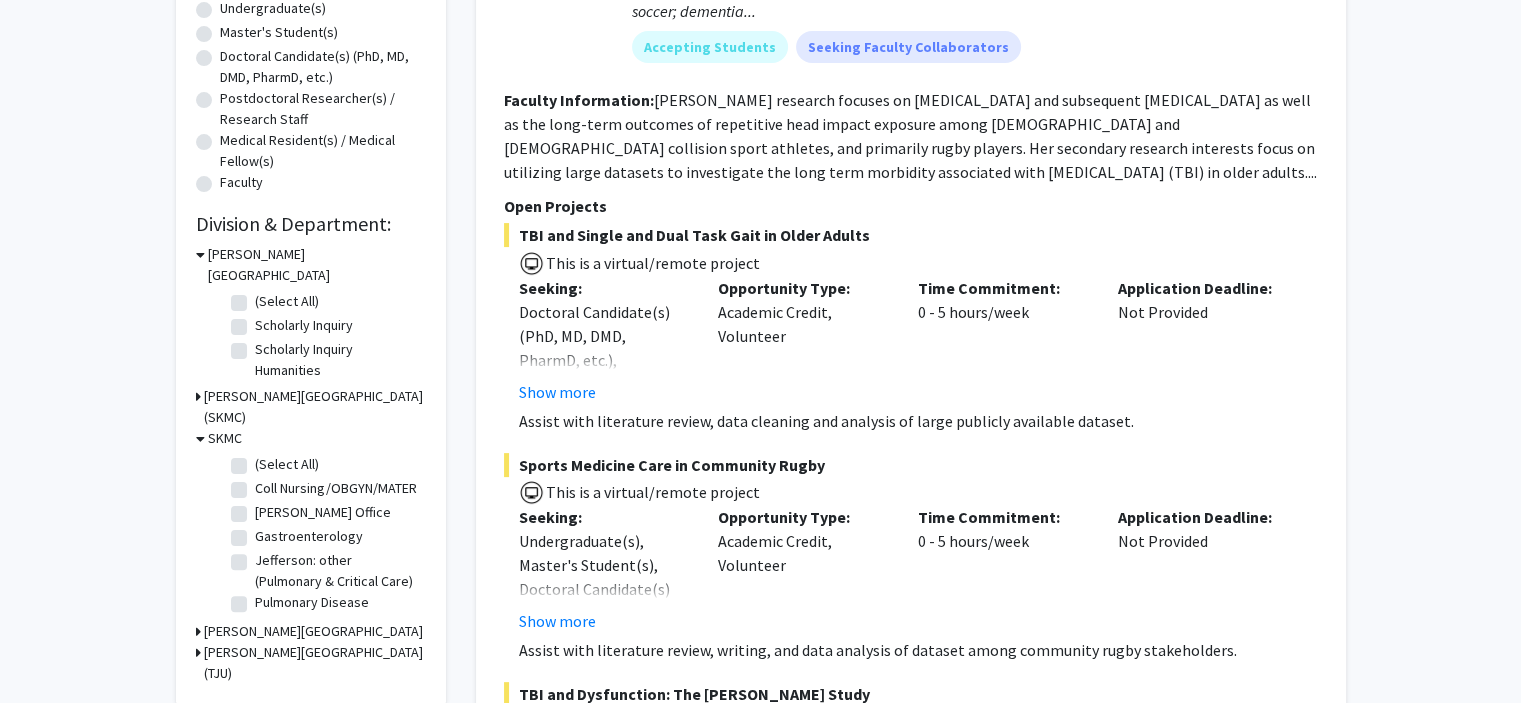 click on "SKMC" at bounding box center [225, 438] 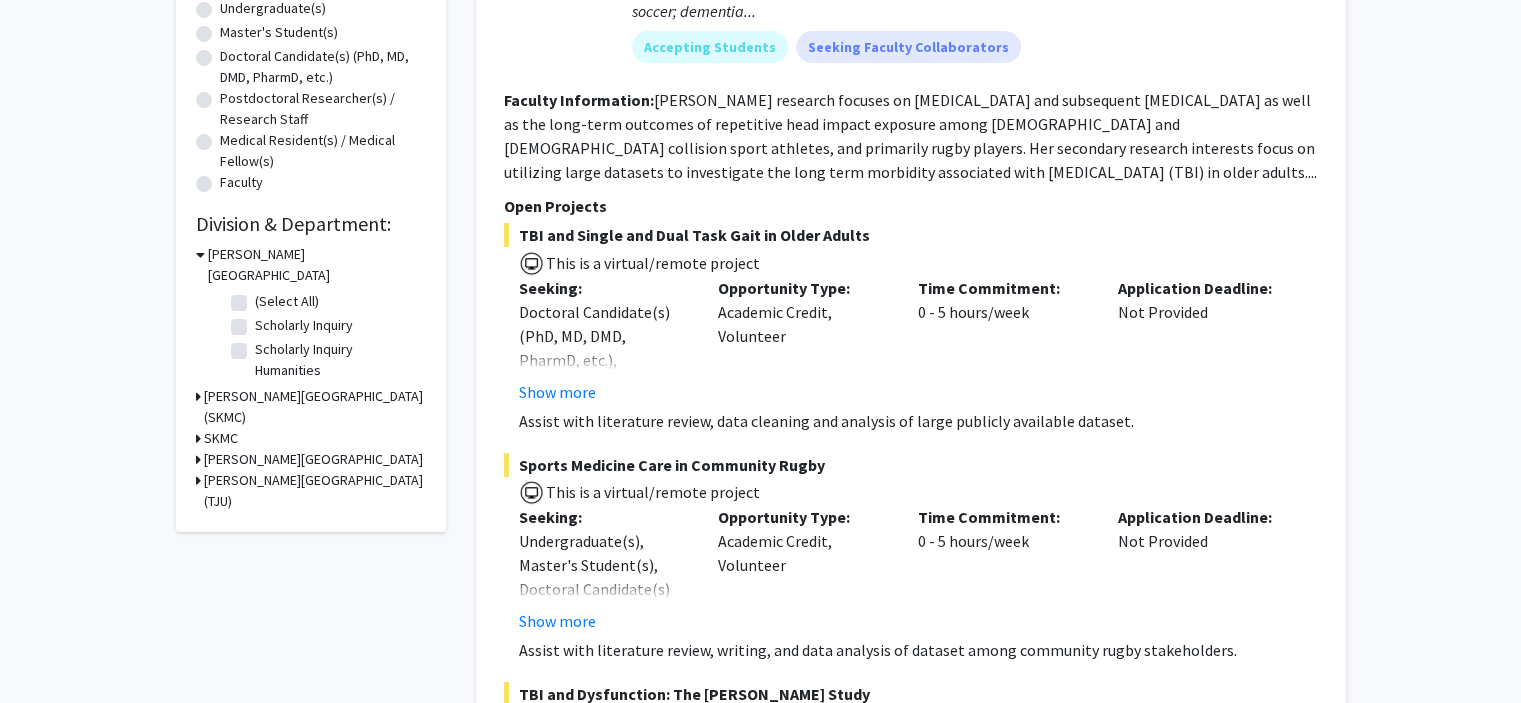 click on "[PERSON_NAME][GEOGRAPHIC_DATA] (SKMC)" at bounding box center (315, 407) 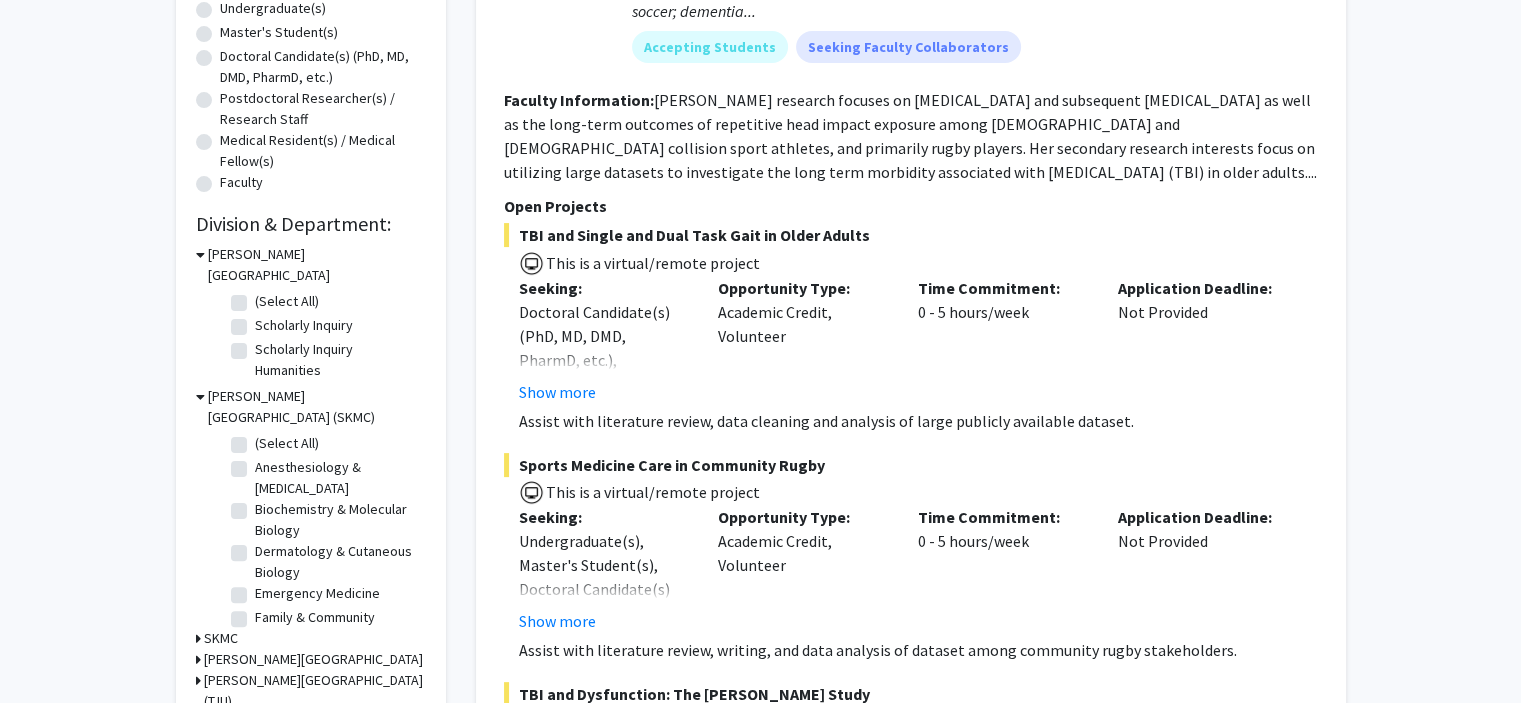 click on "[PERSON_NAME][GEOGRAPHIC_DATA] (SKMC)" at bounding box center (317, 407) 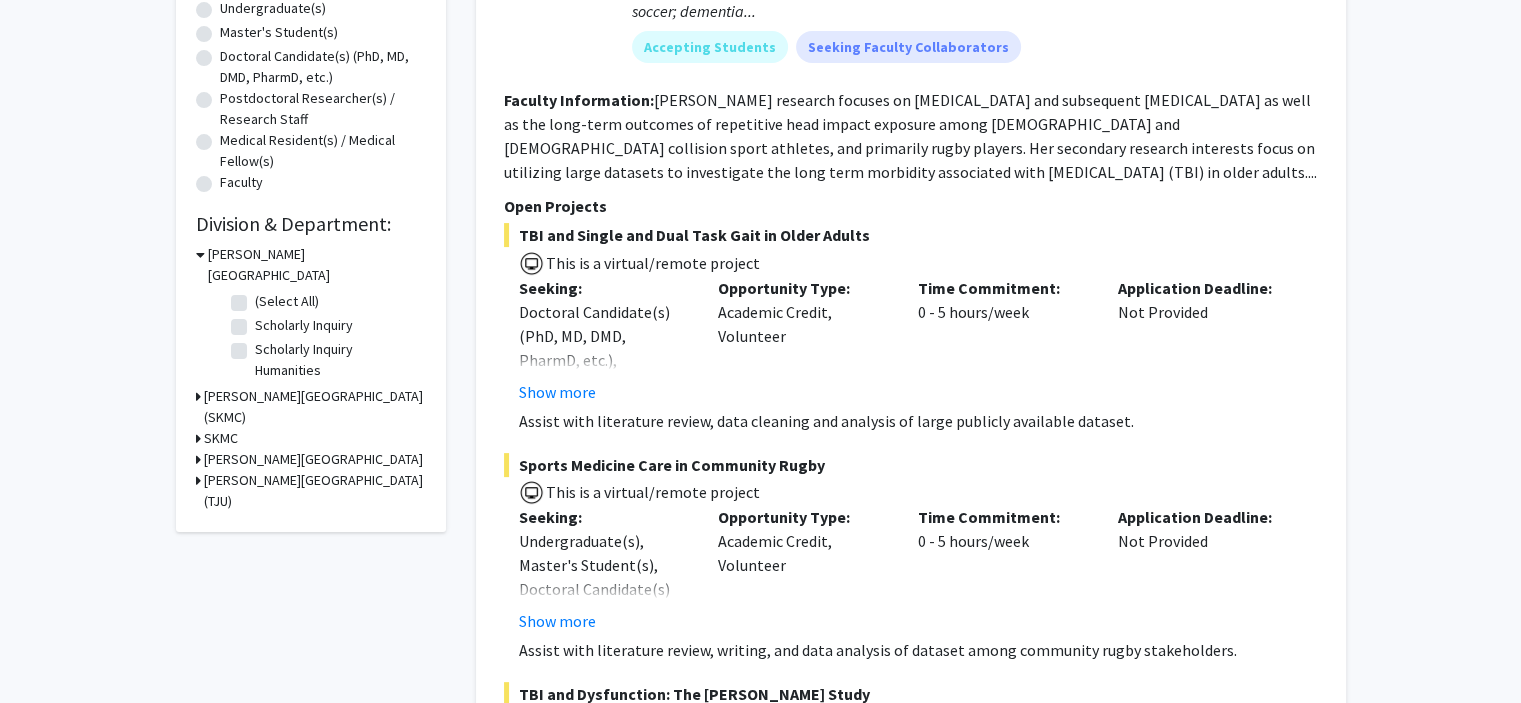 click on "[PERSON_NAME][GEOGRAPHIC_DATA] (SKMC)" at bounding box center (315, 407) 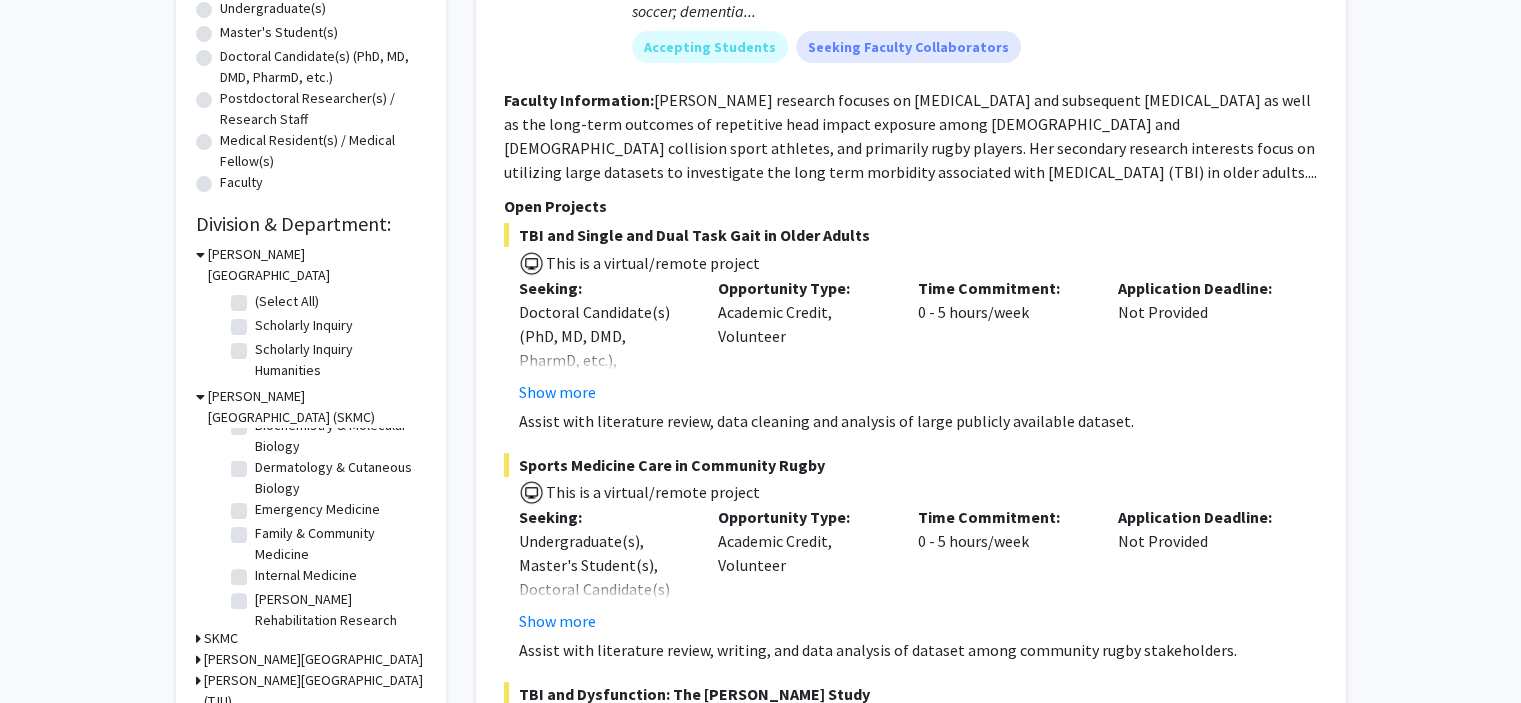 scroll, scrollTop: 0, scrollLeft: 0, axis: both 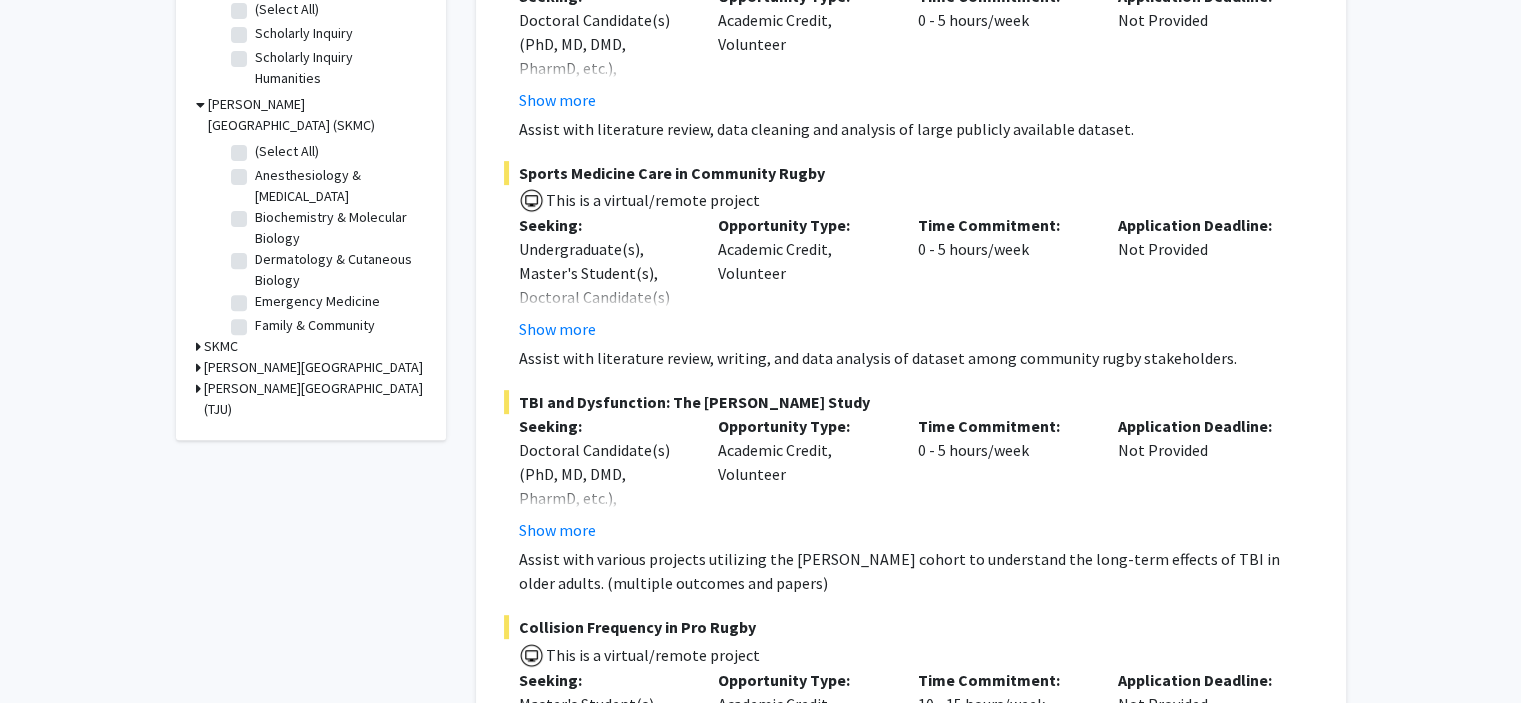 click on "[PERSON_NAME][GEOGRAPHIC_DATA]" at bounding box center [313, 367] 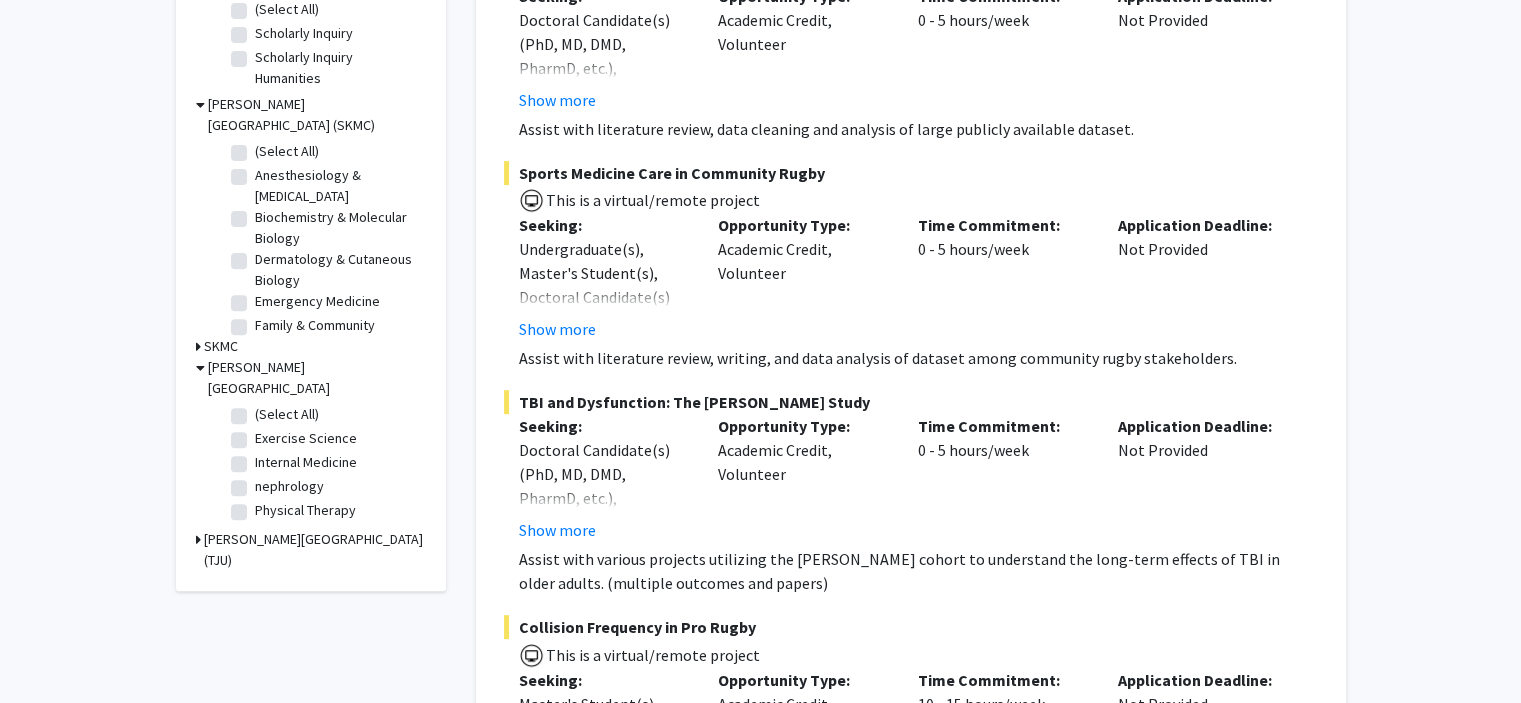 click on "Internal Medicine" 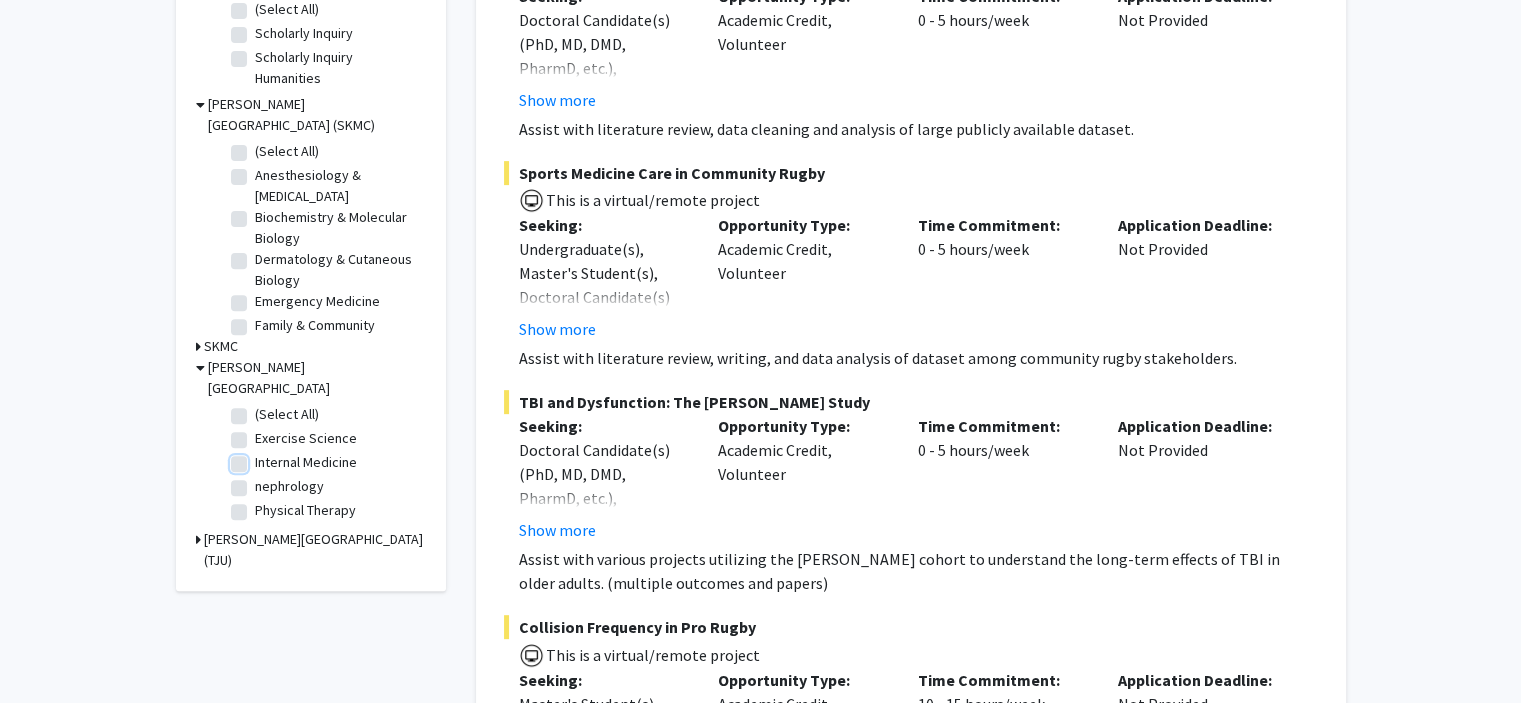 click on "Internal Medicine" at bounding box center (261, 458) 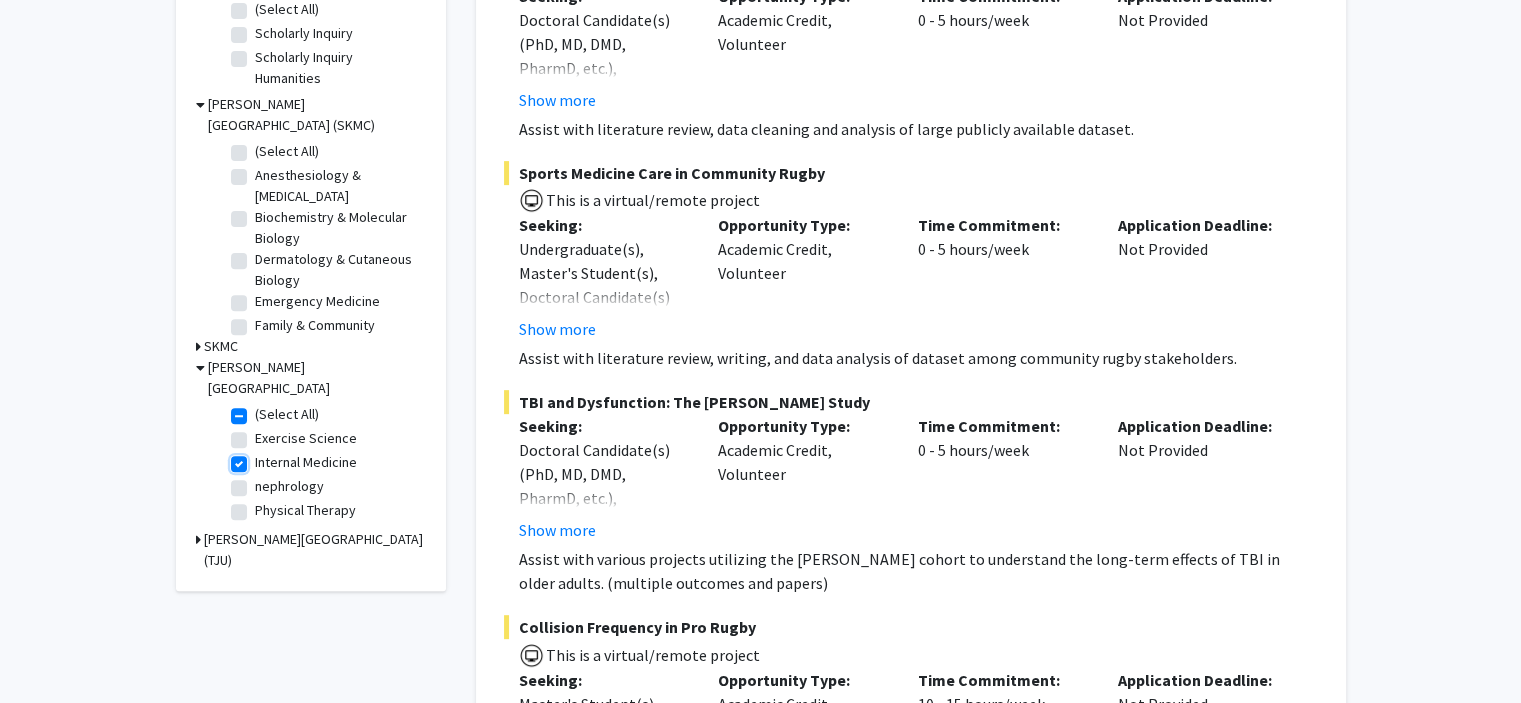 checkbox on "true" 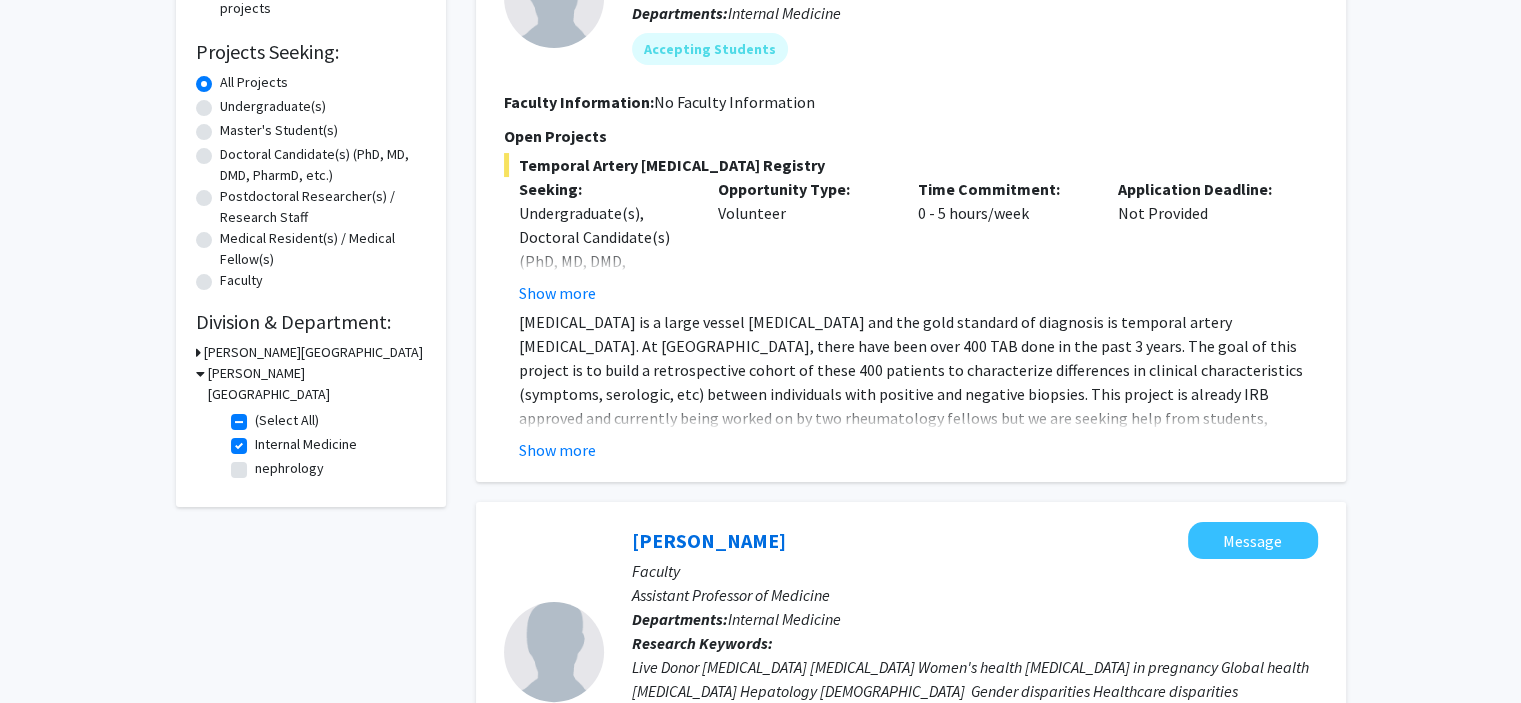 scroll, scrollTop: 307, scrollLeft: 0, axis: vertical 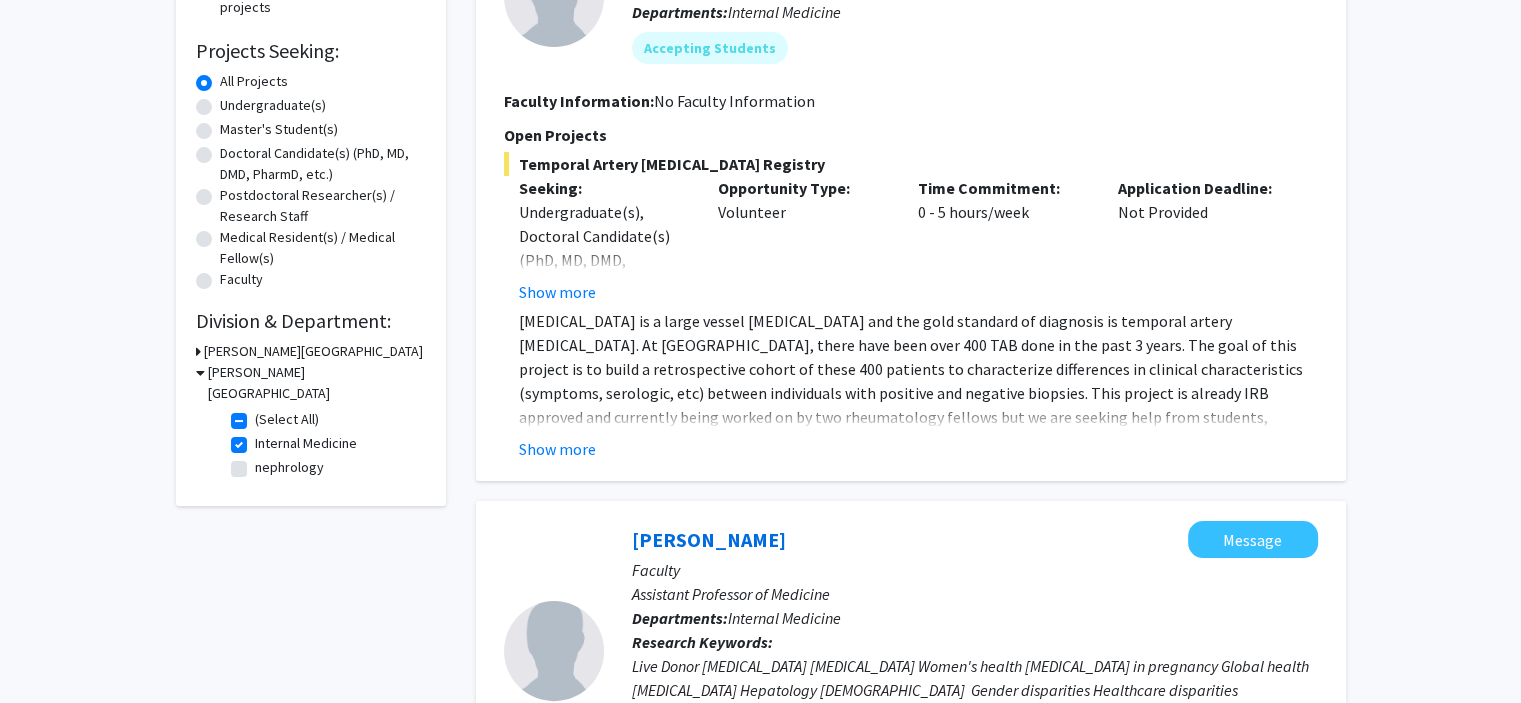 click on "Internal Medicine" 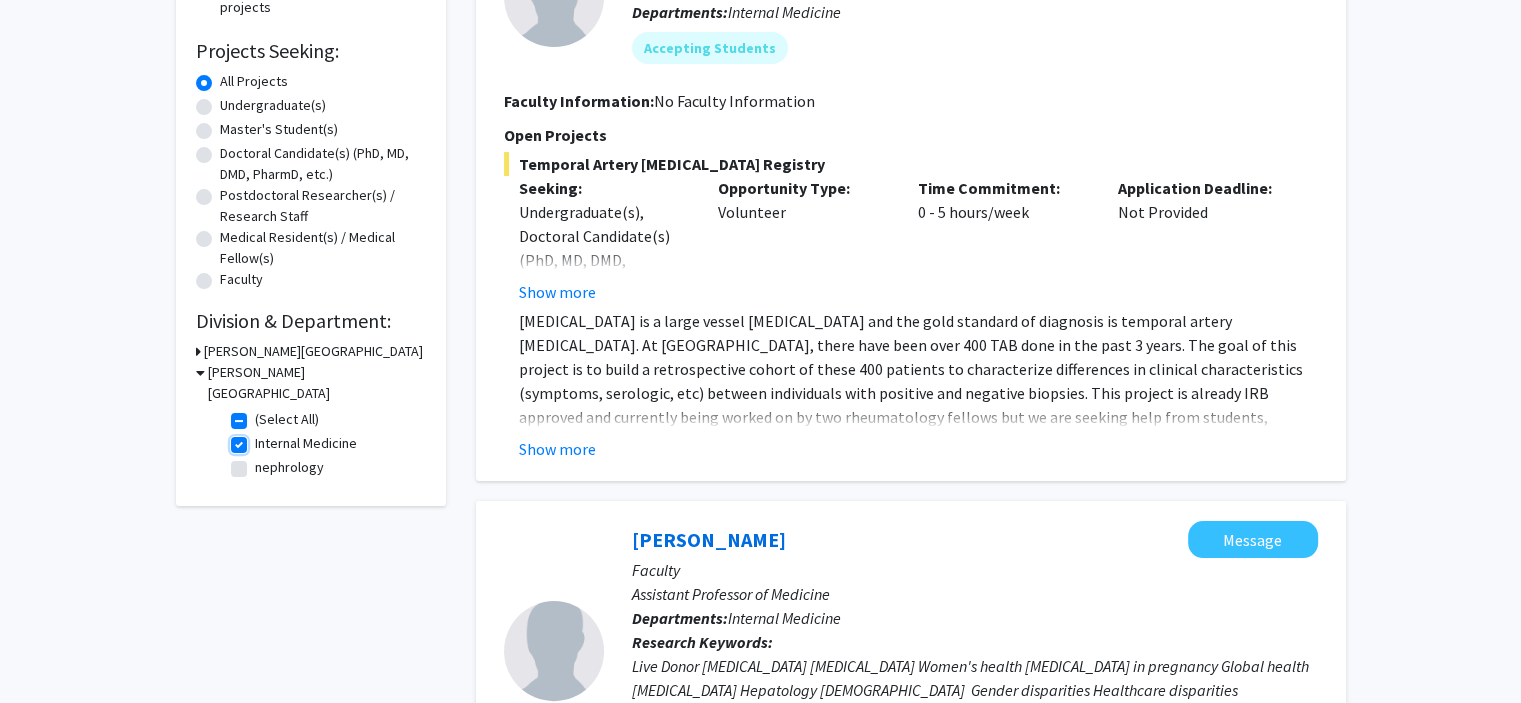 click on "Internal Medicine" at bounding box center [261, 439] 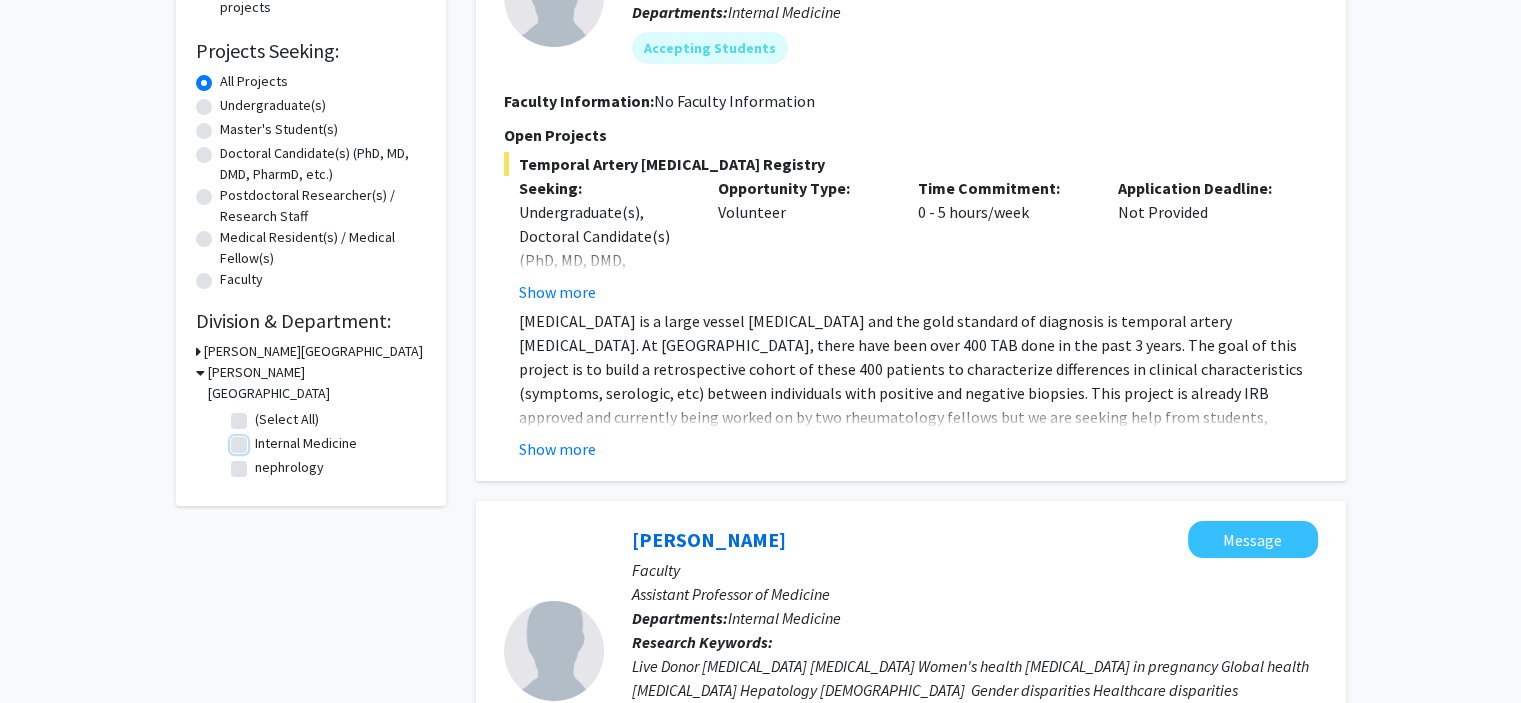 checkbox on "false" 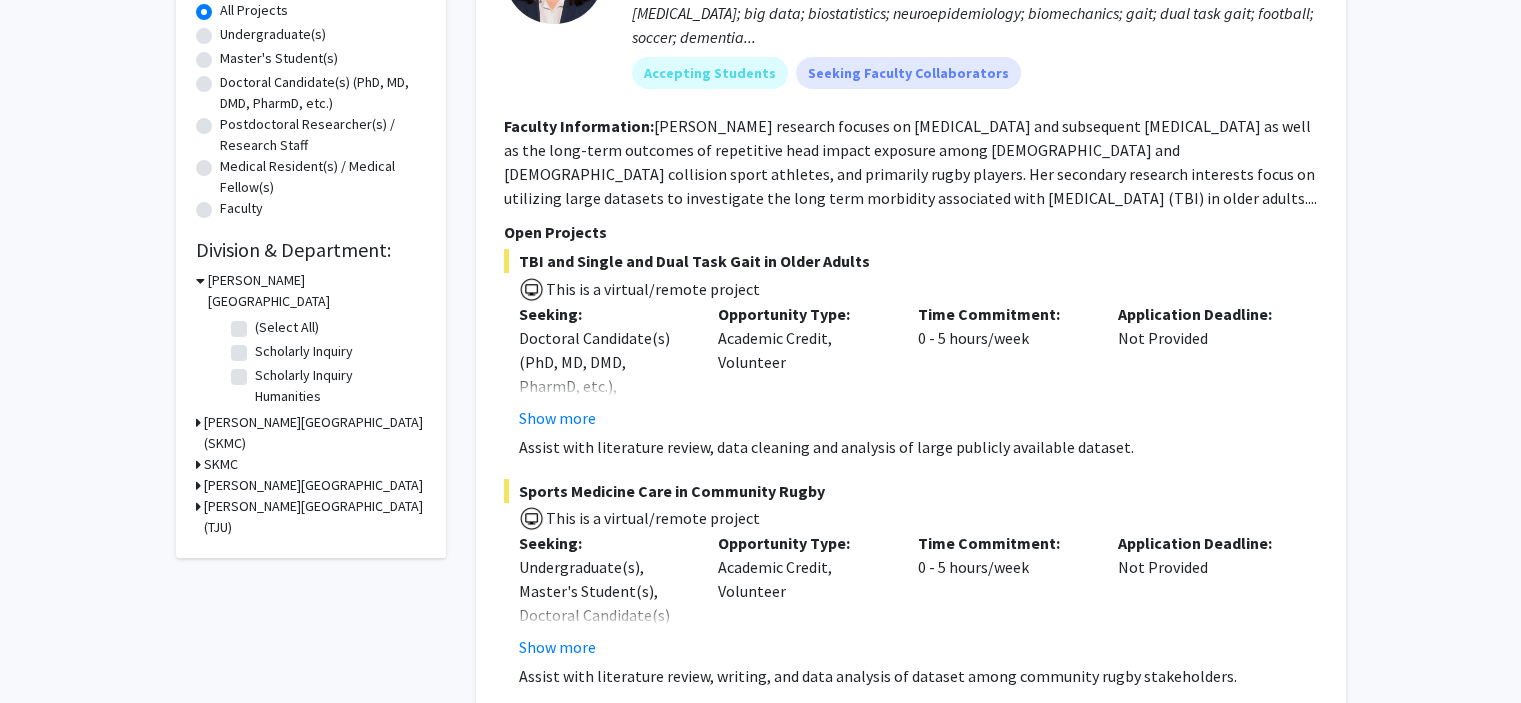scroll, scrollTop: 376, scrollLeft: 0, axis: vertical 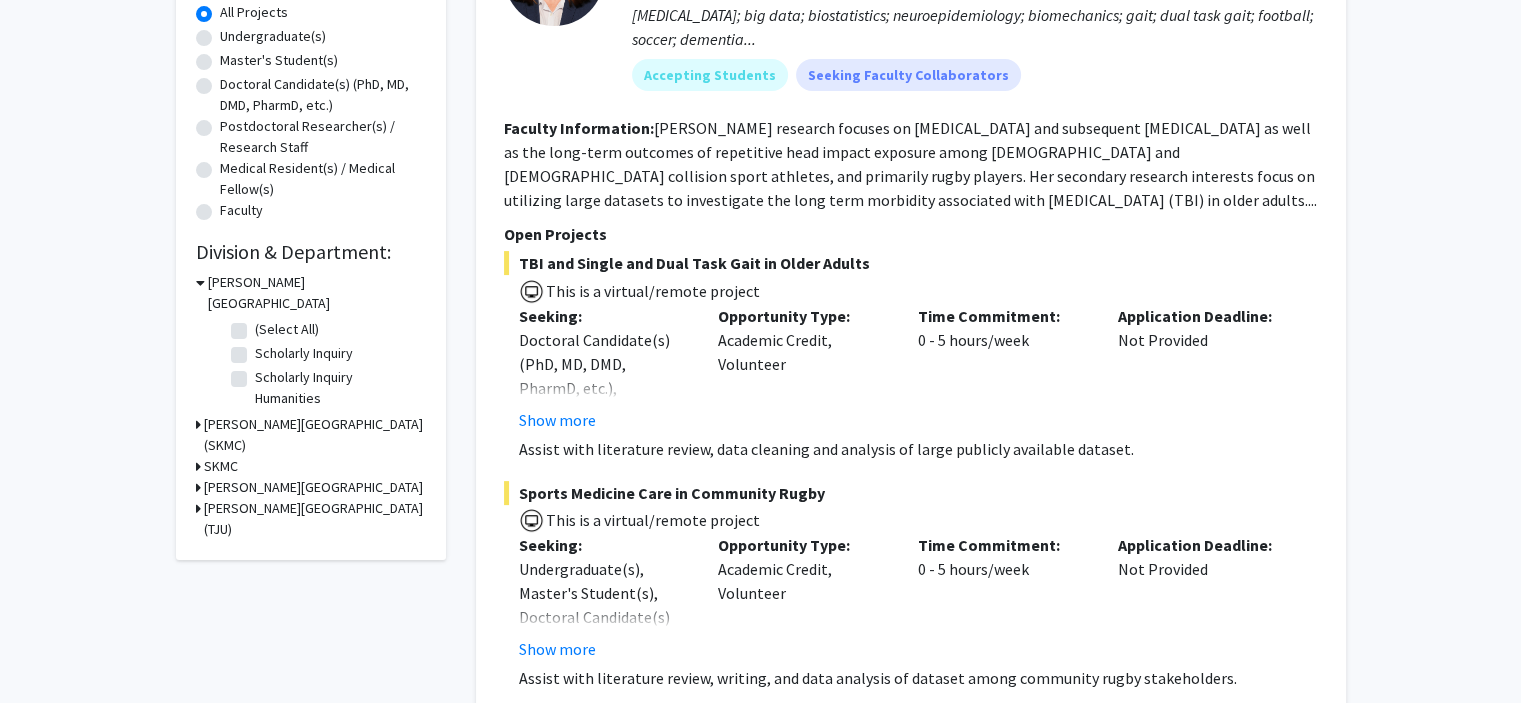 click on "[PERSON_NAME][GEOGRAPHIC_DATA] (SKMC)" at bounding box center [315, 435] 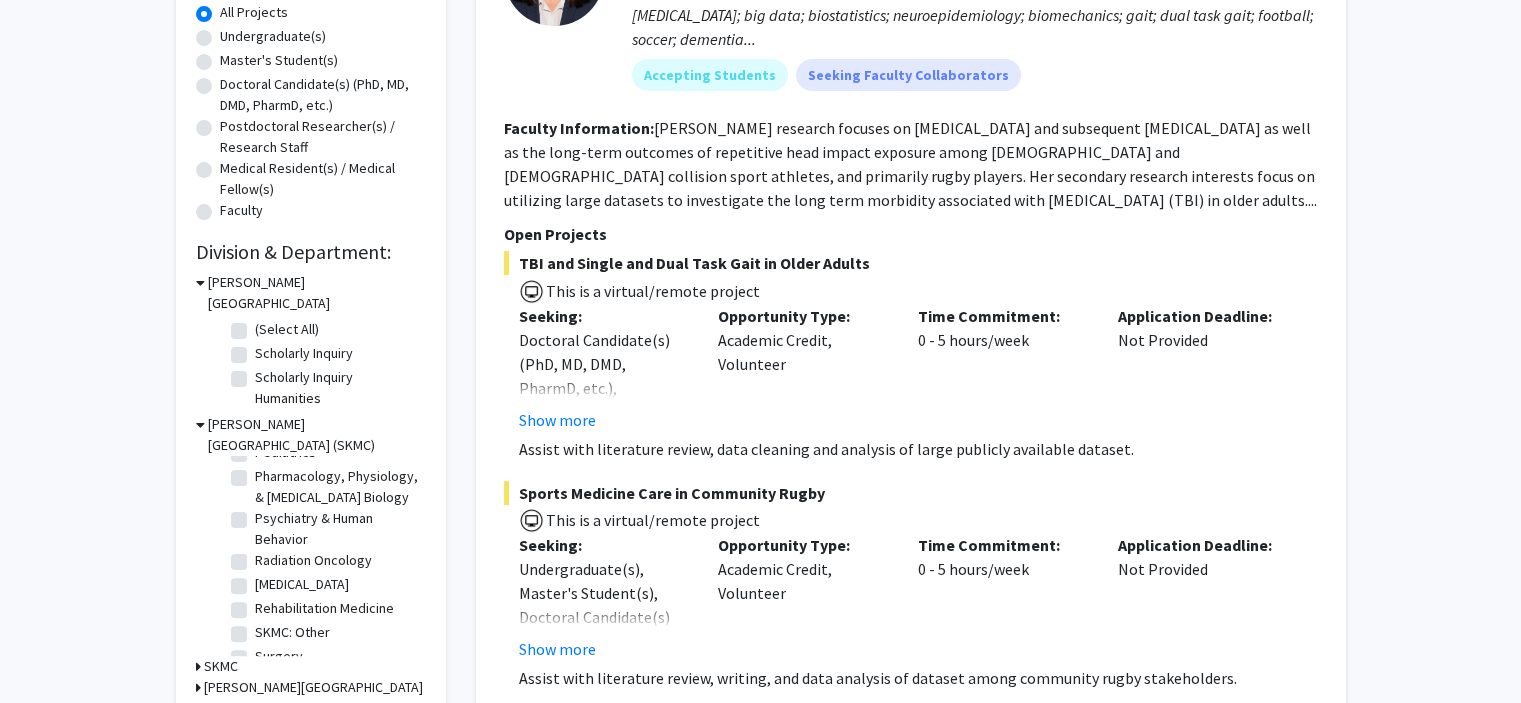 scroll, scrollTop: 728, scrollLeft: 0, axis: vertical 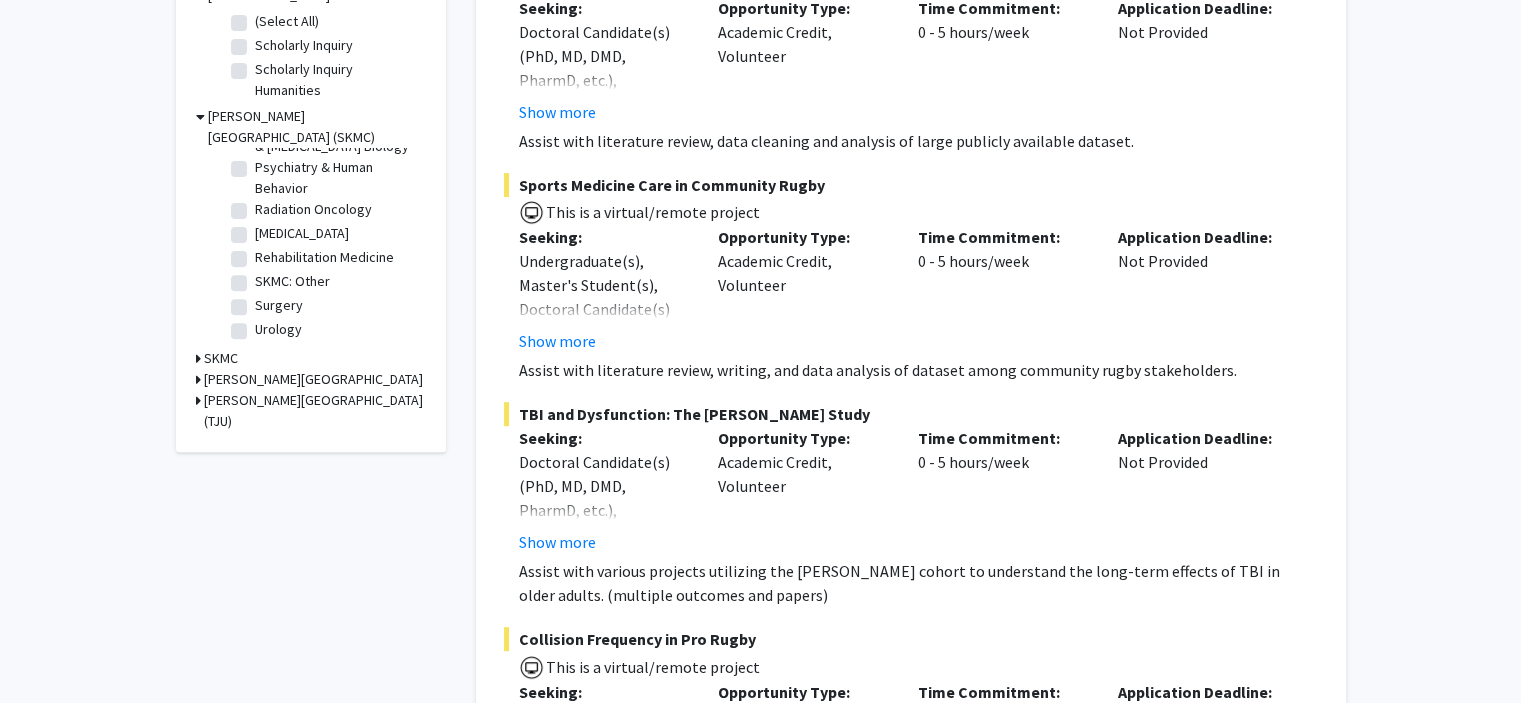 click on "SKMC" at bounding box center [221, 358] 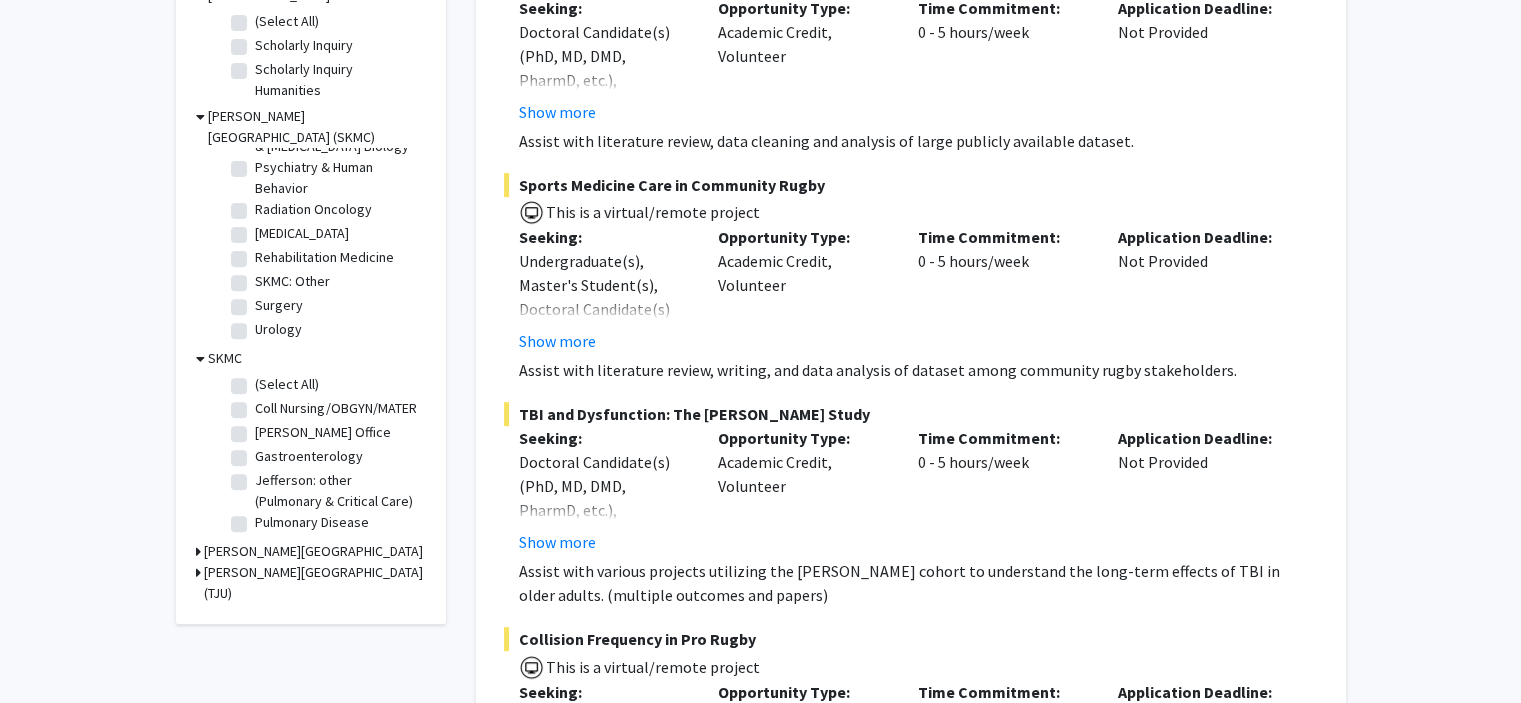 click on "[PERSON_NAME][GEOGRAPHIC_DATA]" at bounding box center [313, 551] 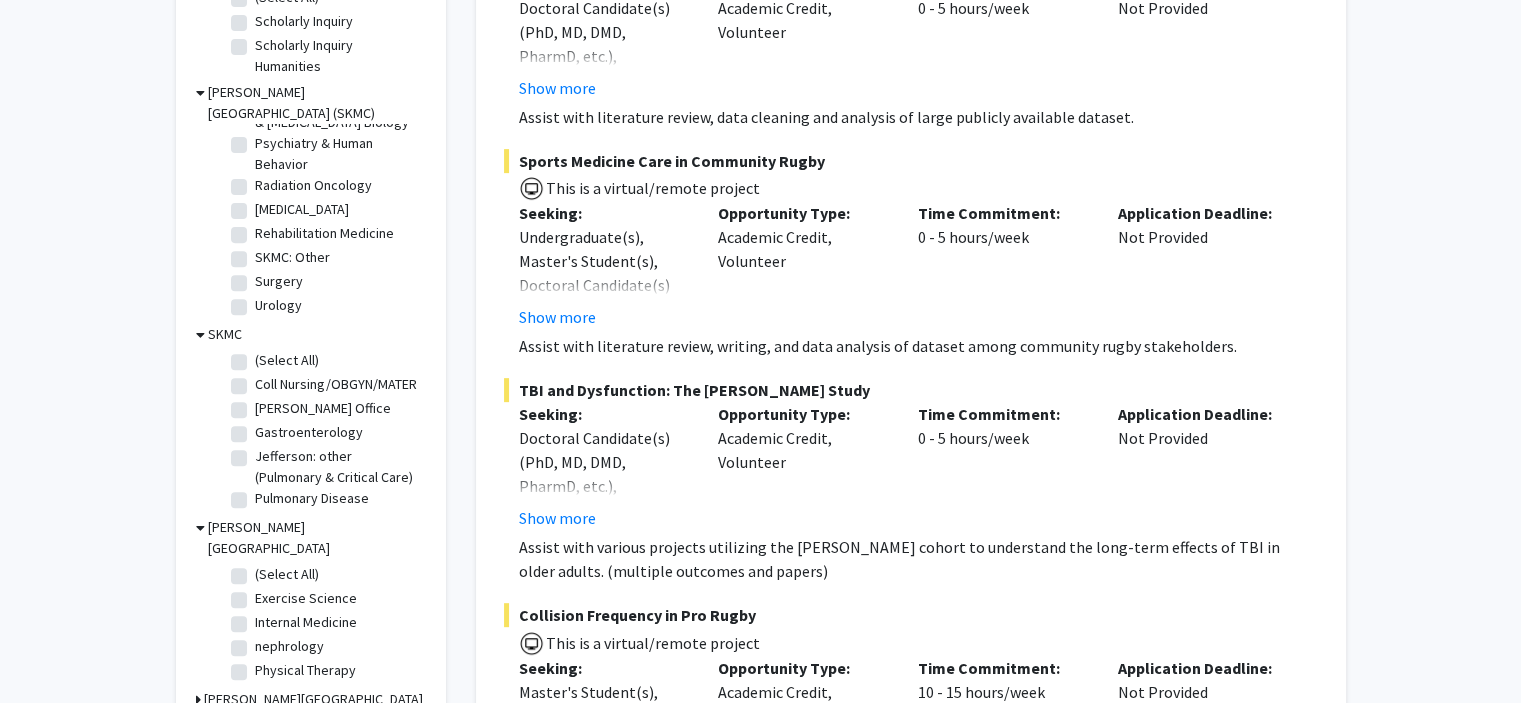scroll, scrollTop: 707, scrollLeft: 0, axis: vertical 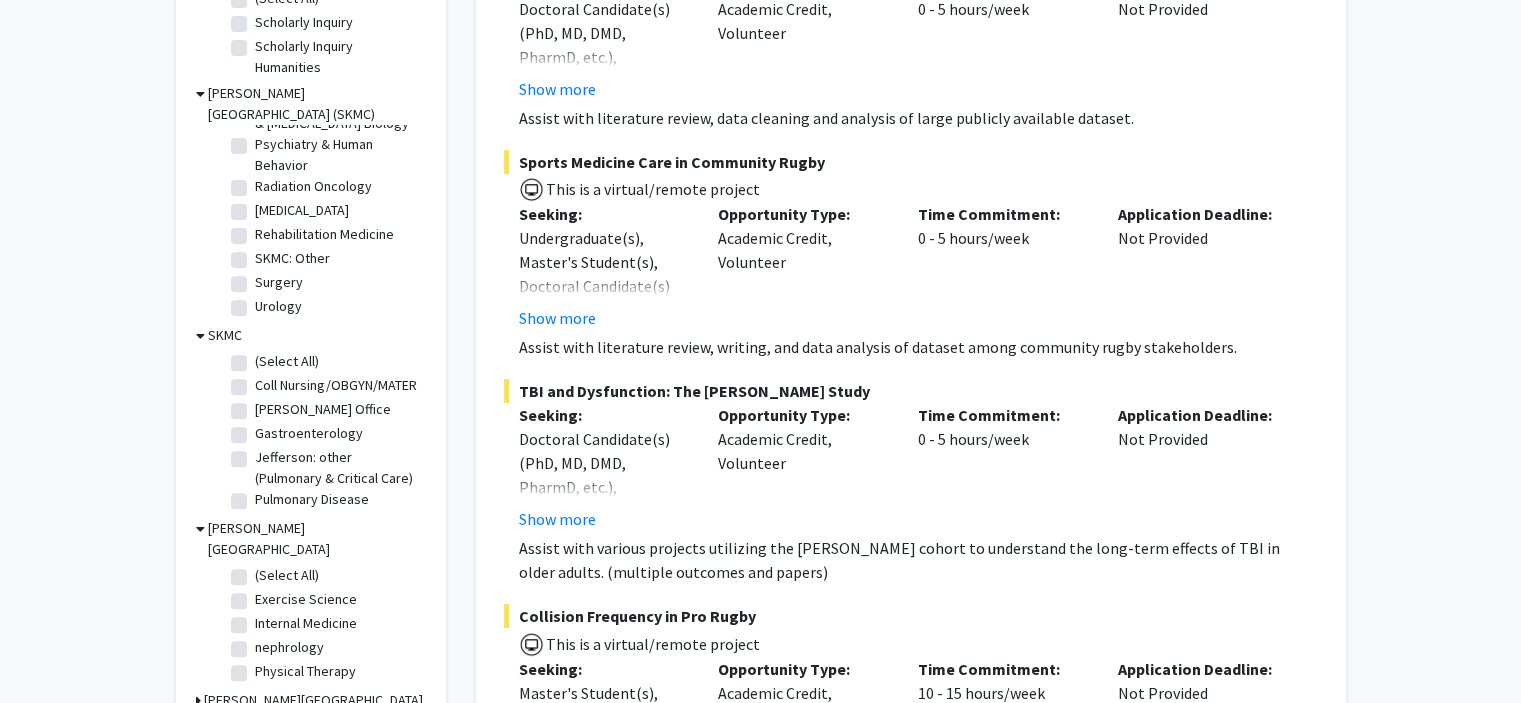 click on "[PERSON_NAME][GEOGRAPHIC_DATA] (TJU)" at bounding box center [315, 711] 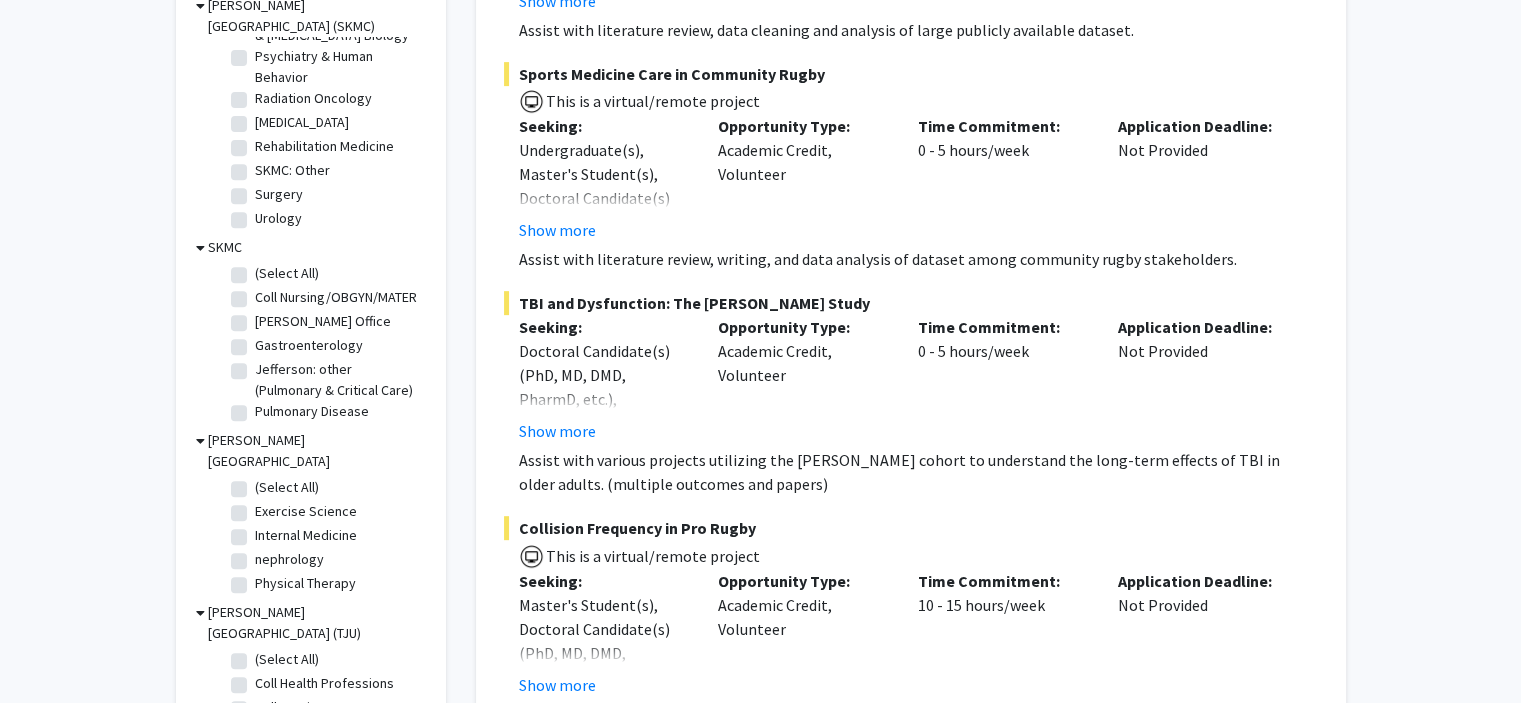 scroll, scrollTop: 794, scrollLeft: 0, axis: vertical 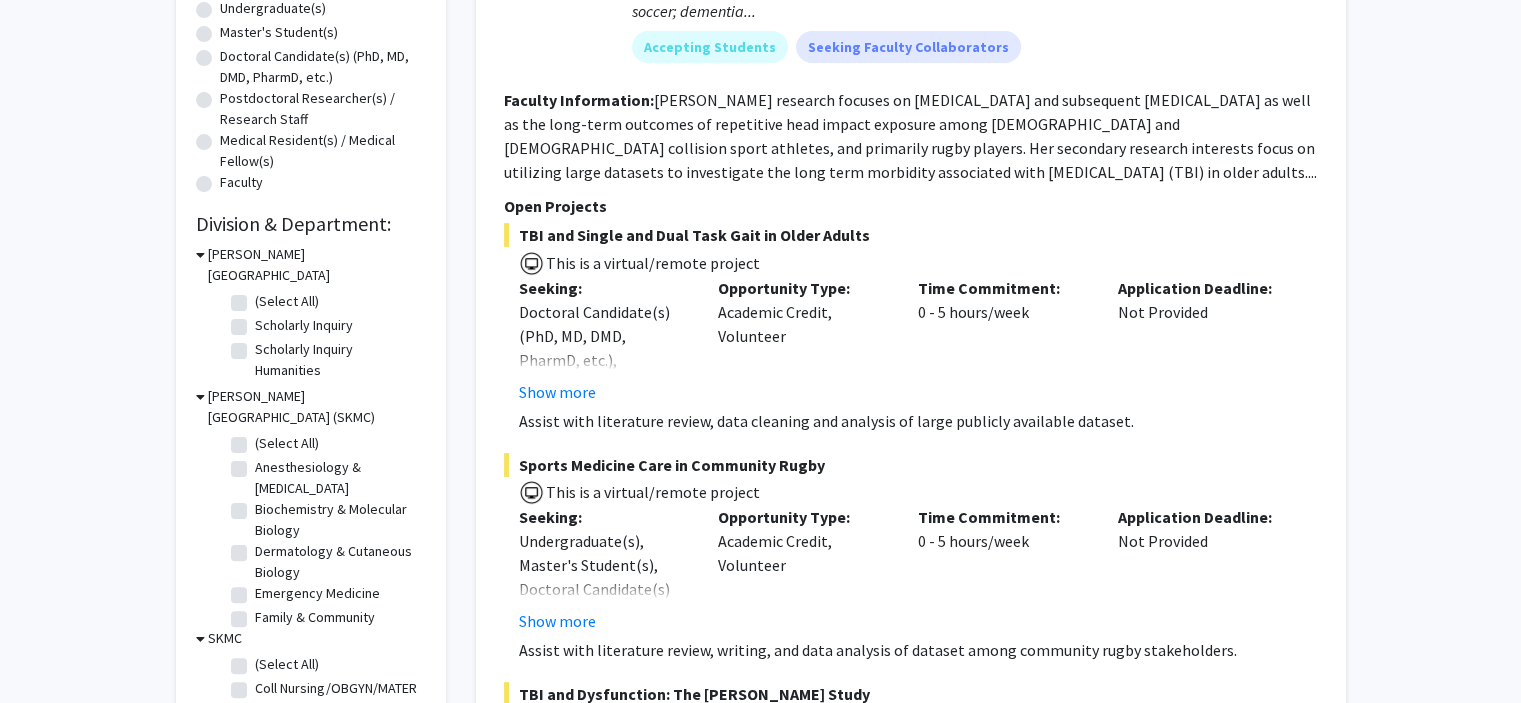 click on "Scholarly Inquiry" 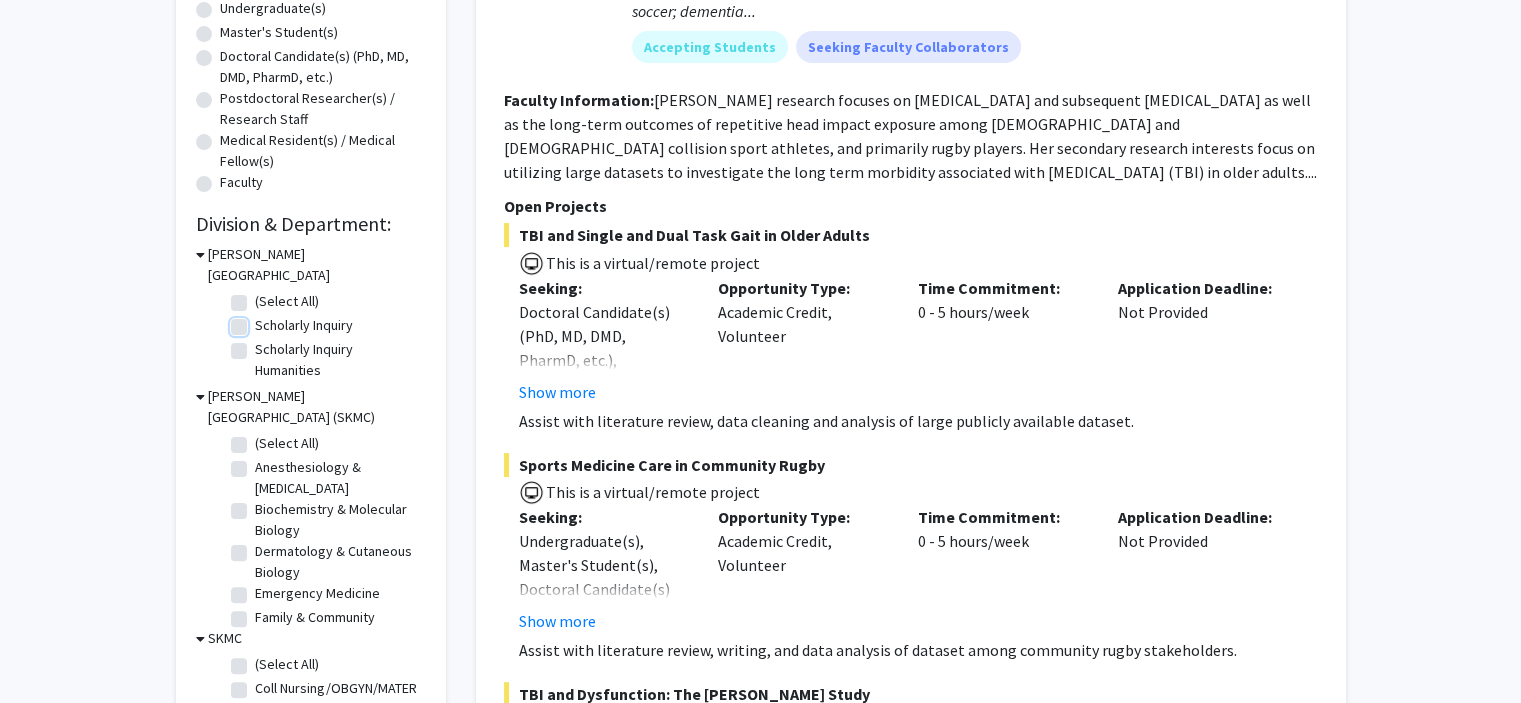 click on "Scholarly Inquiry" at bounding box center [261, 321] 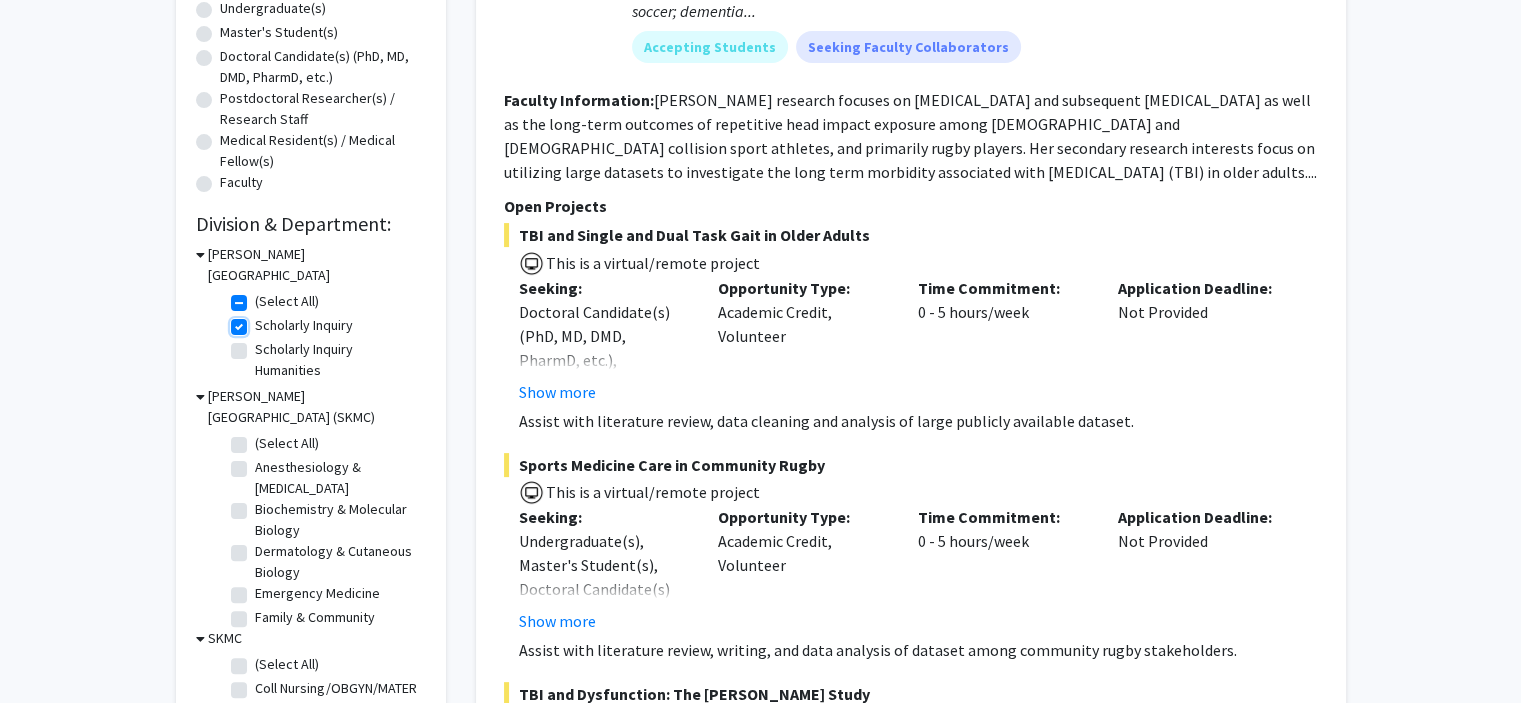 checkbox on "true" 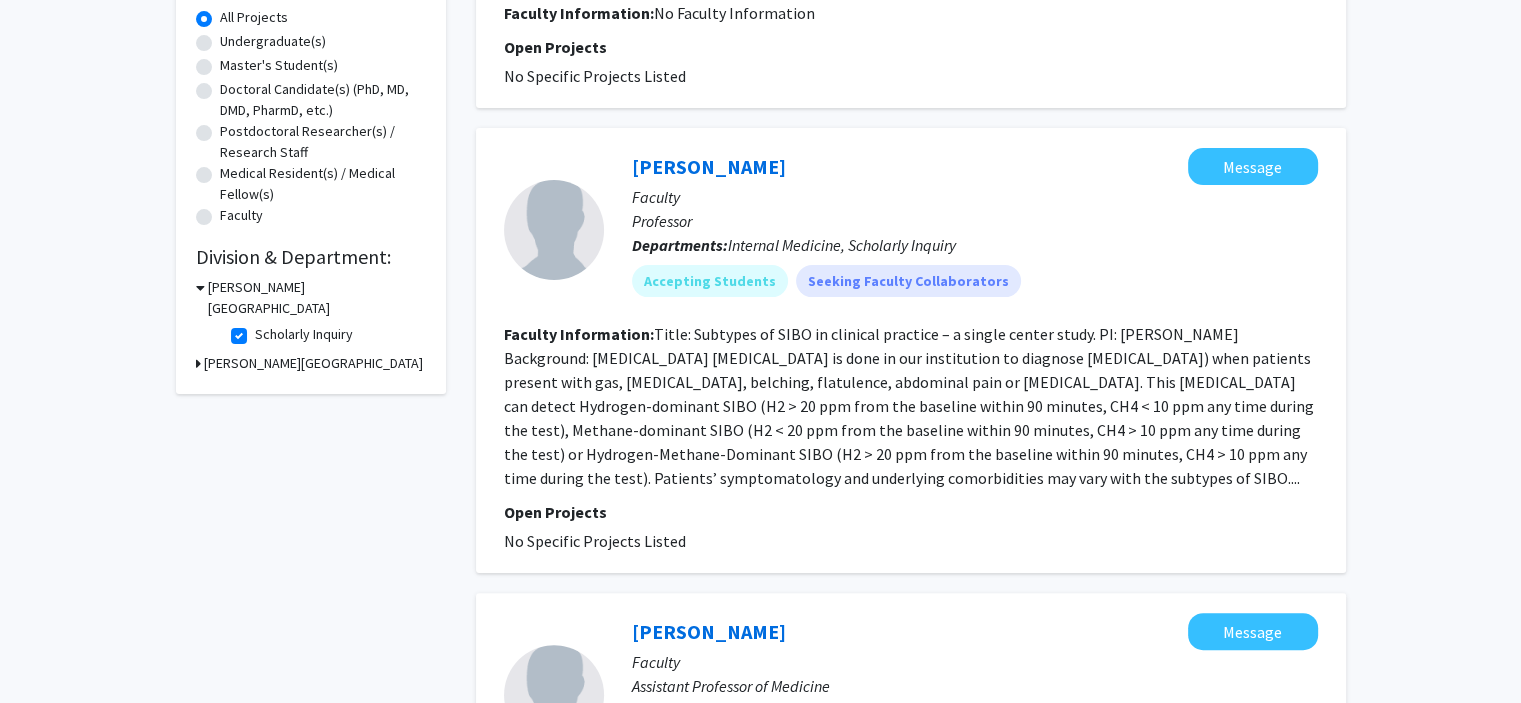 scroll, scrollTop: 0, scrollLeft: 0, axis: both 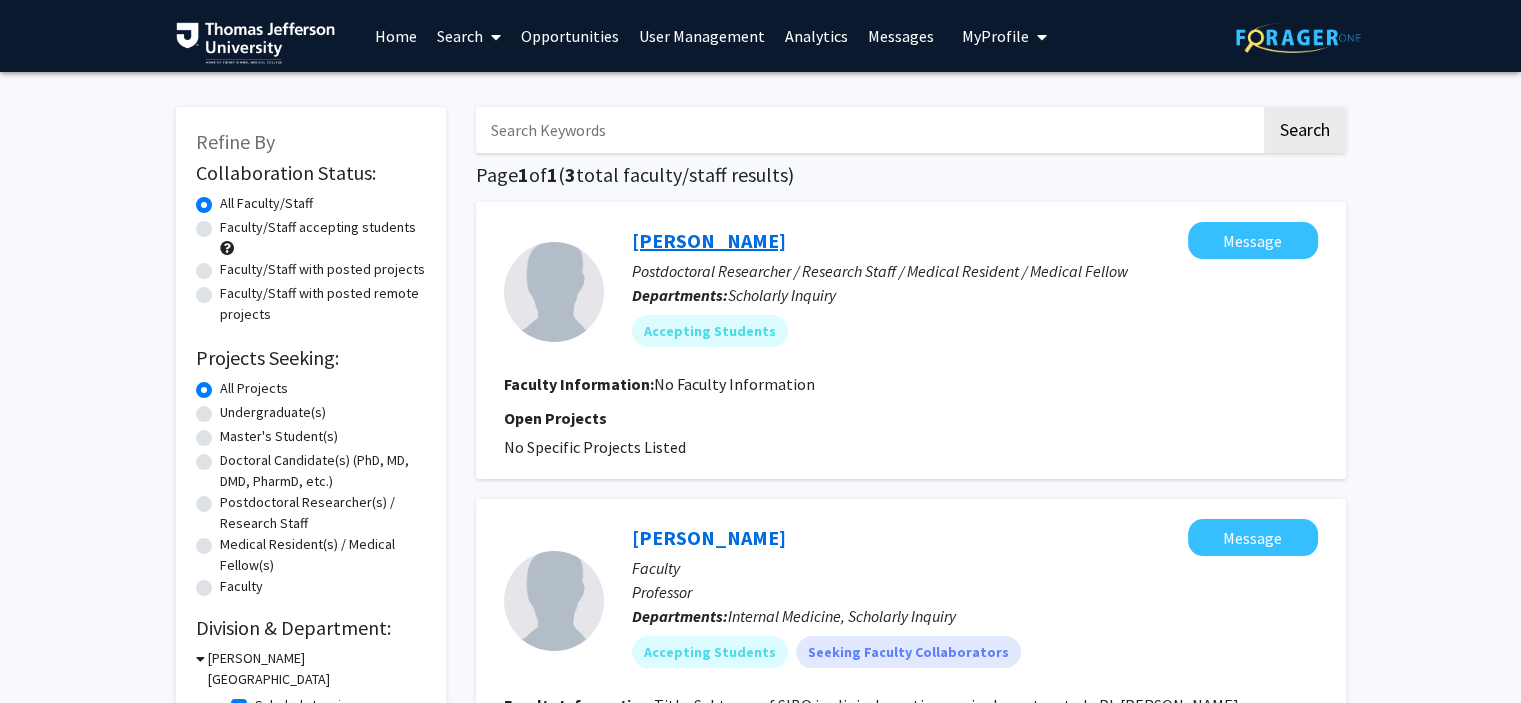 click on "[PERSON_NAME]" 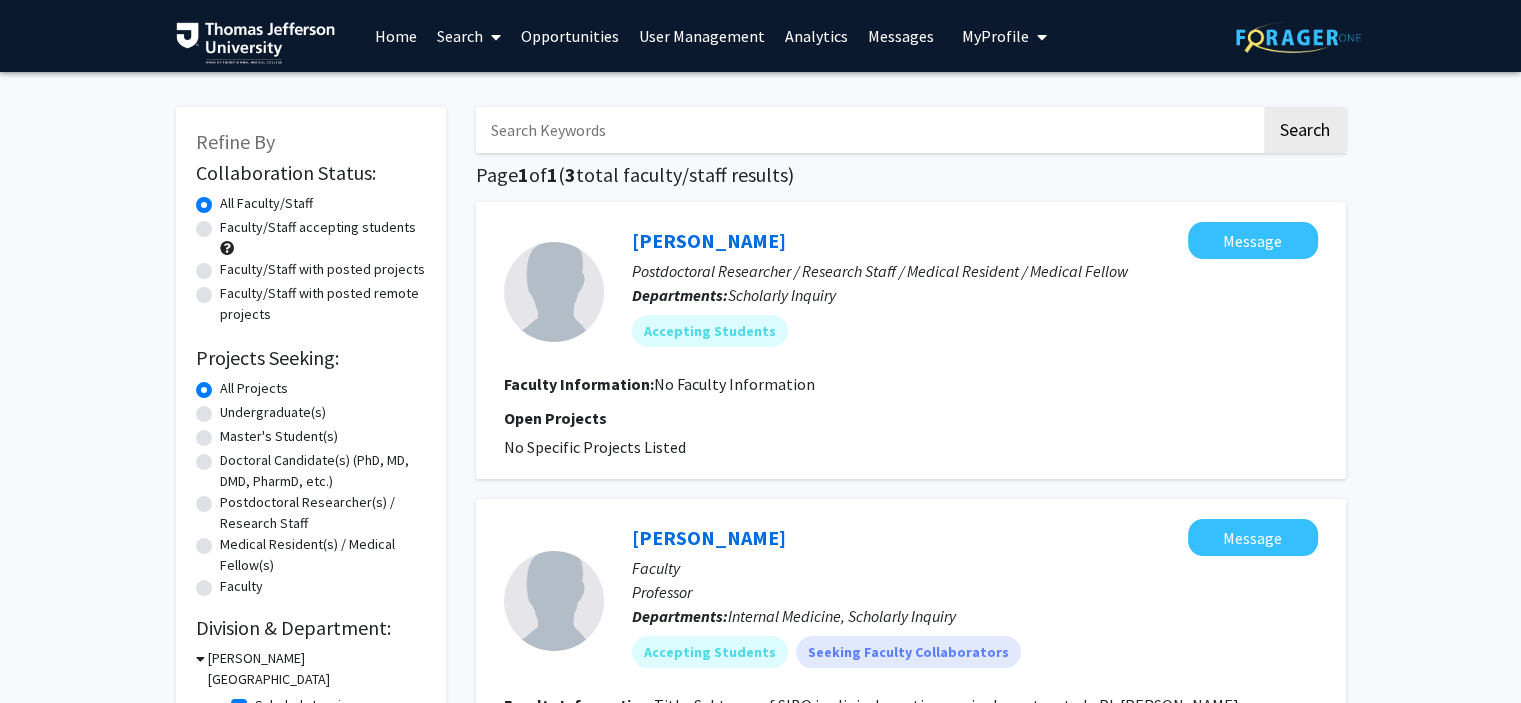 click on "[PERSON_NAME]   Message" 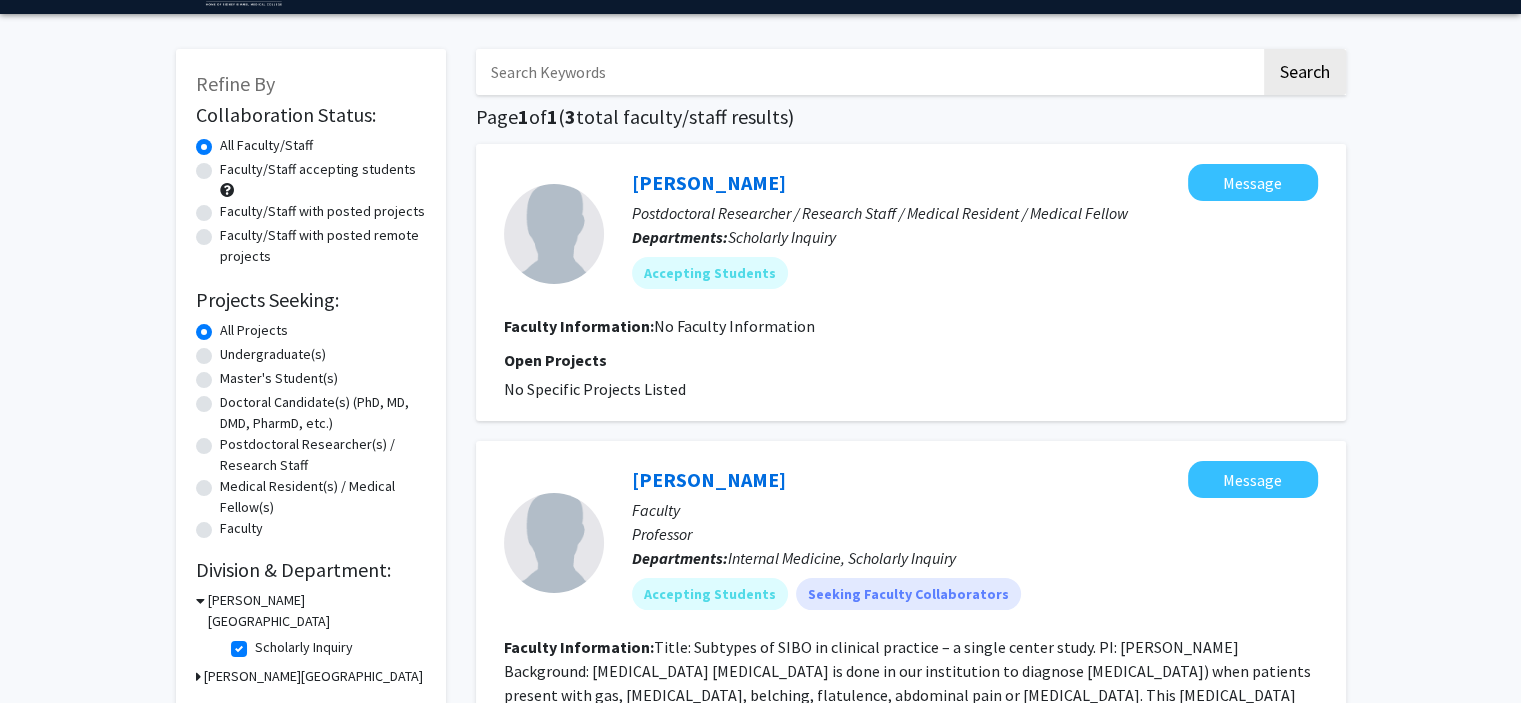 scroll, scrollTop: 0, scrollLeft: 0, axis: both 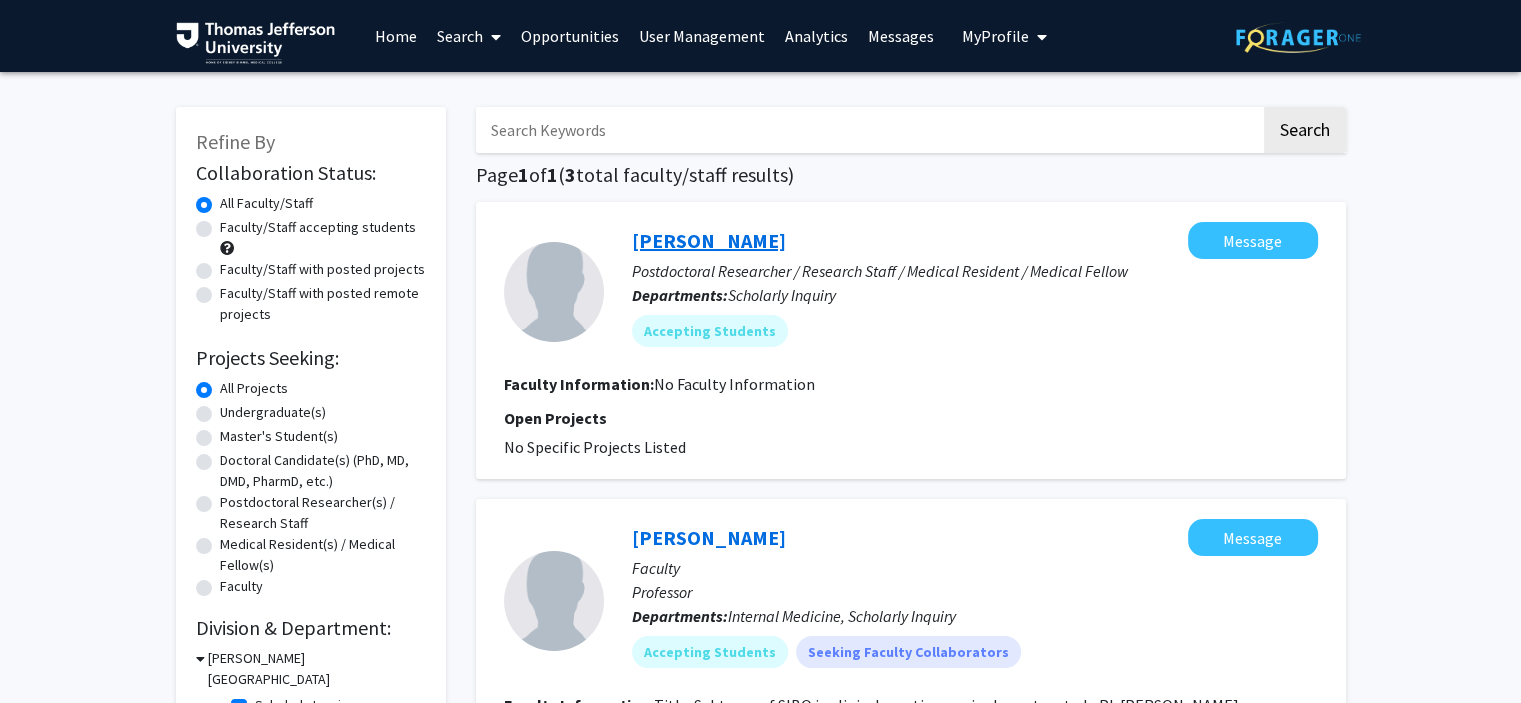 click on "[PERSON_NAME]" 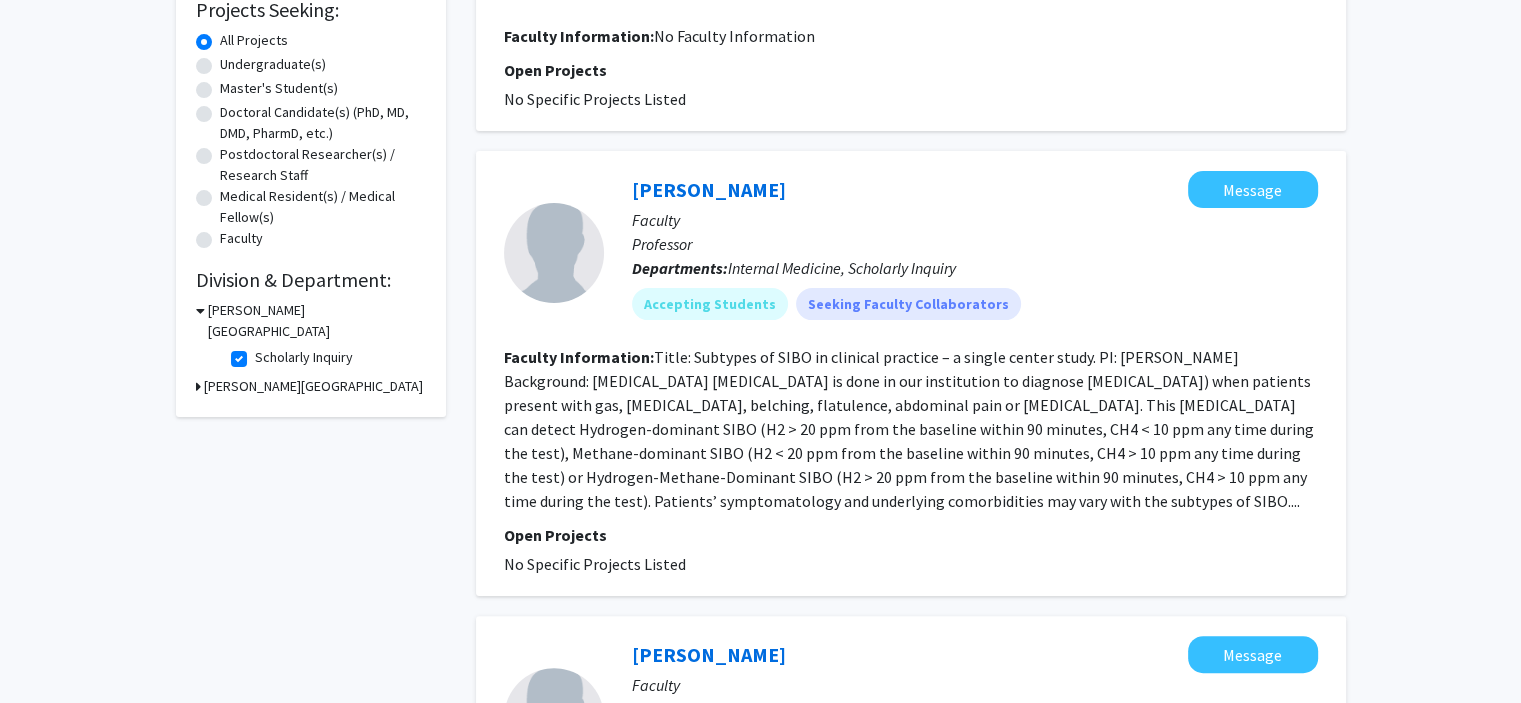 scroll, scrollTop: 0, scrollLeft: 0, axis: both 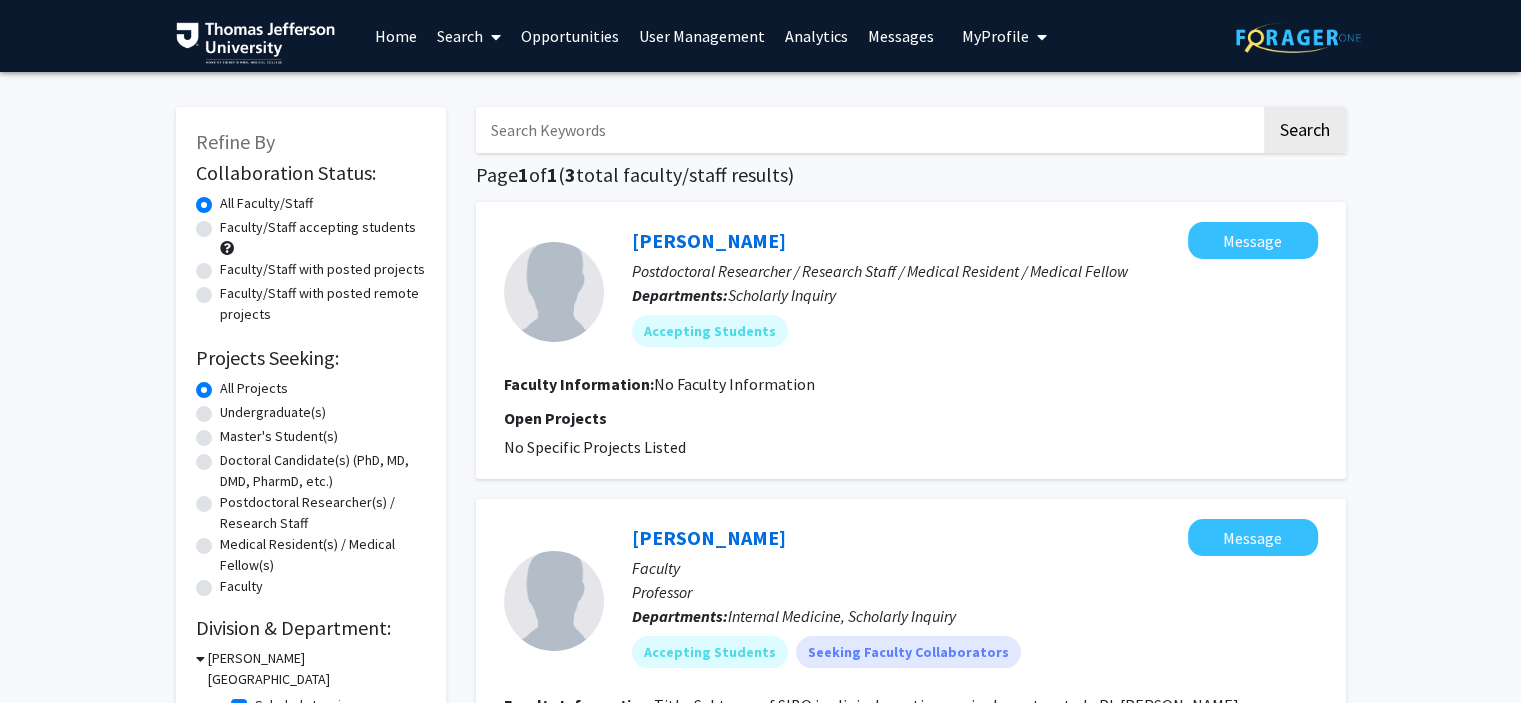 click on "User Management" at bounding box center (702, 36) 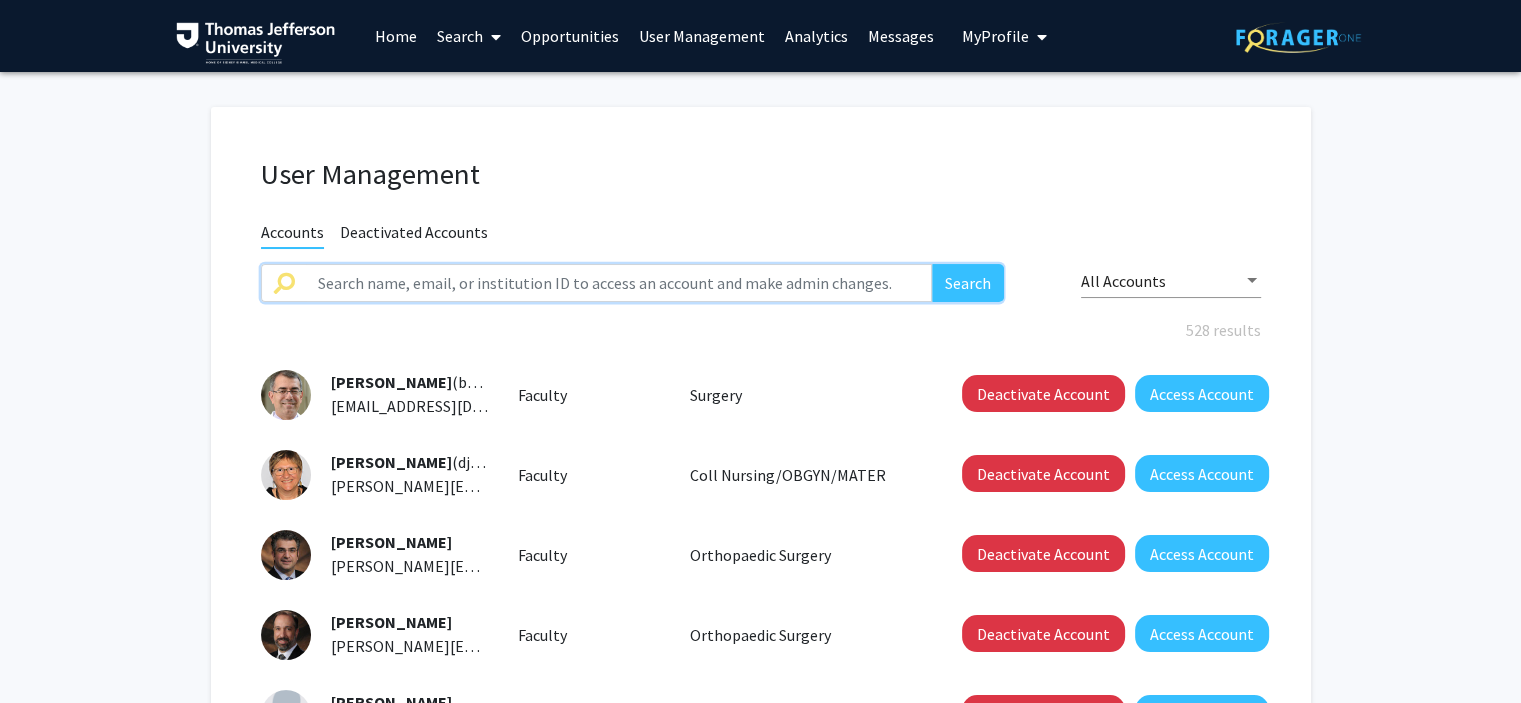click 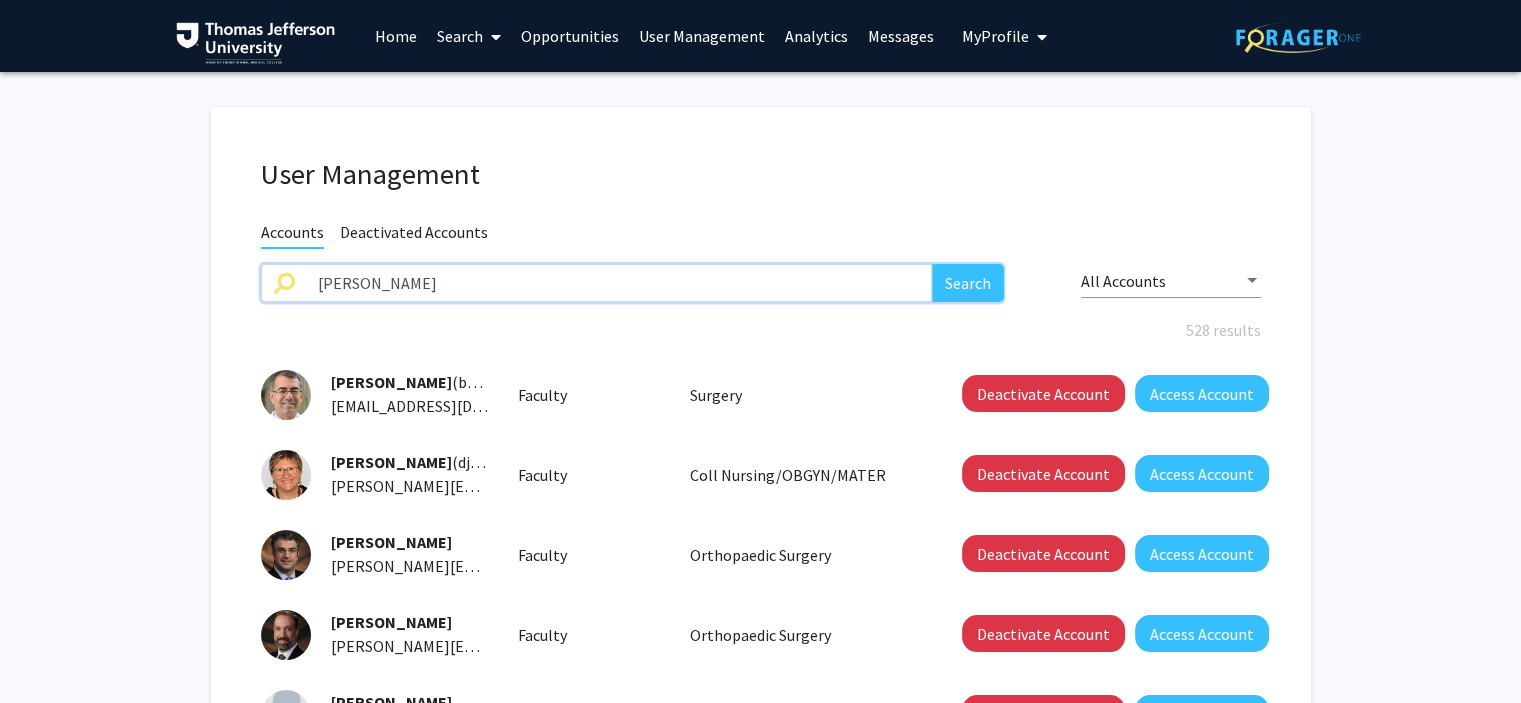 type on "[PERSON_NAME]" 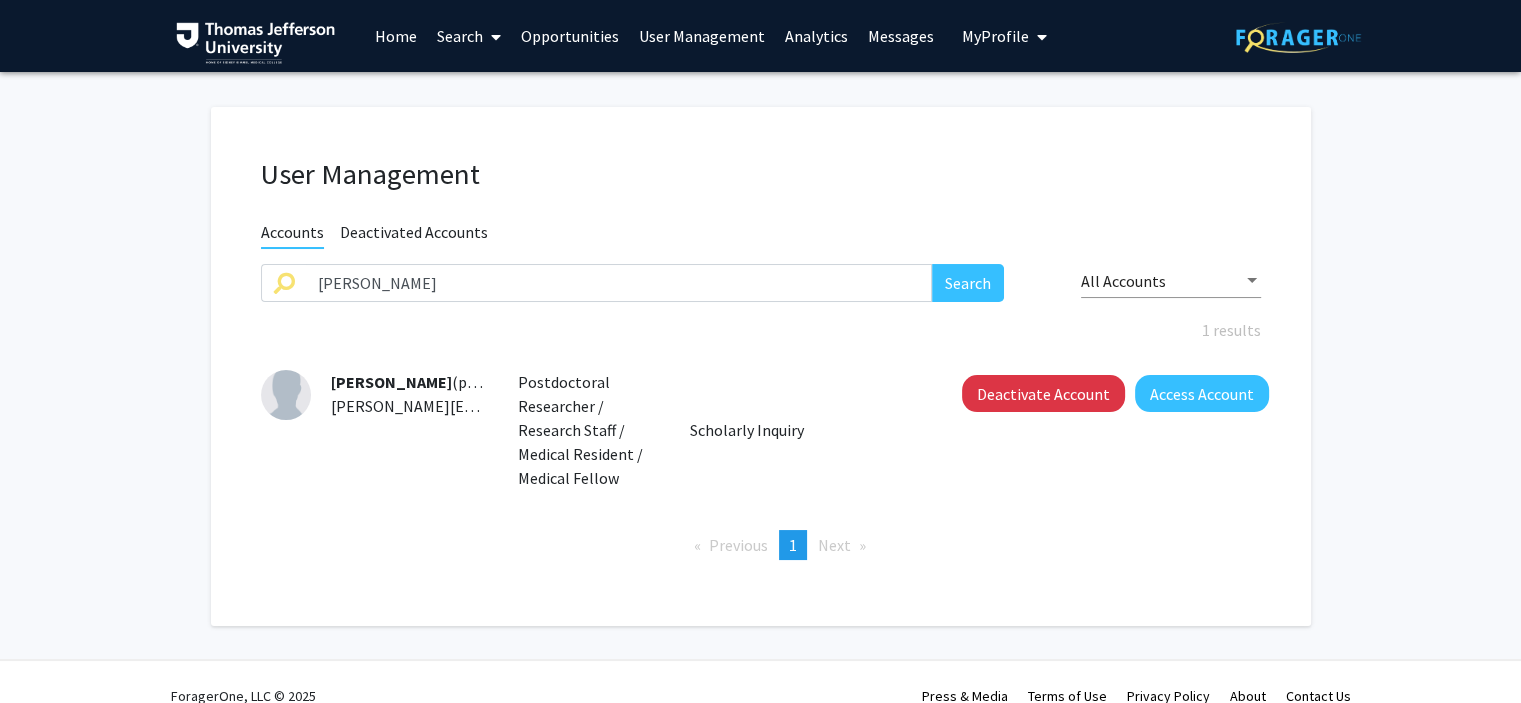 drag, startPoint x: 440, startPoint y: 380, endPoint x: 488, endPoint y: 380, distance: 48 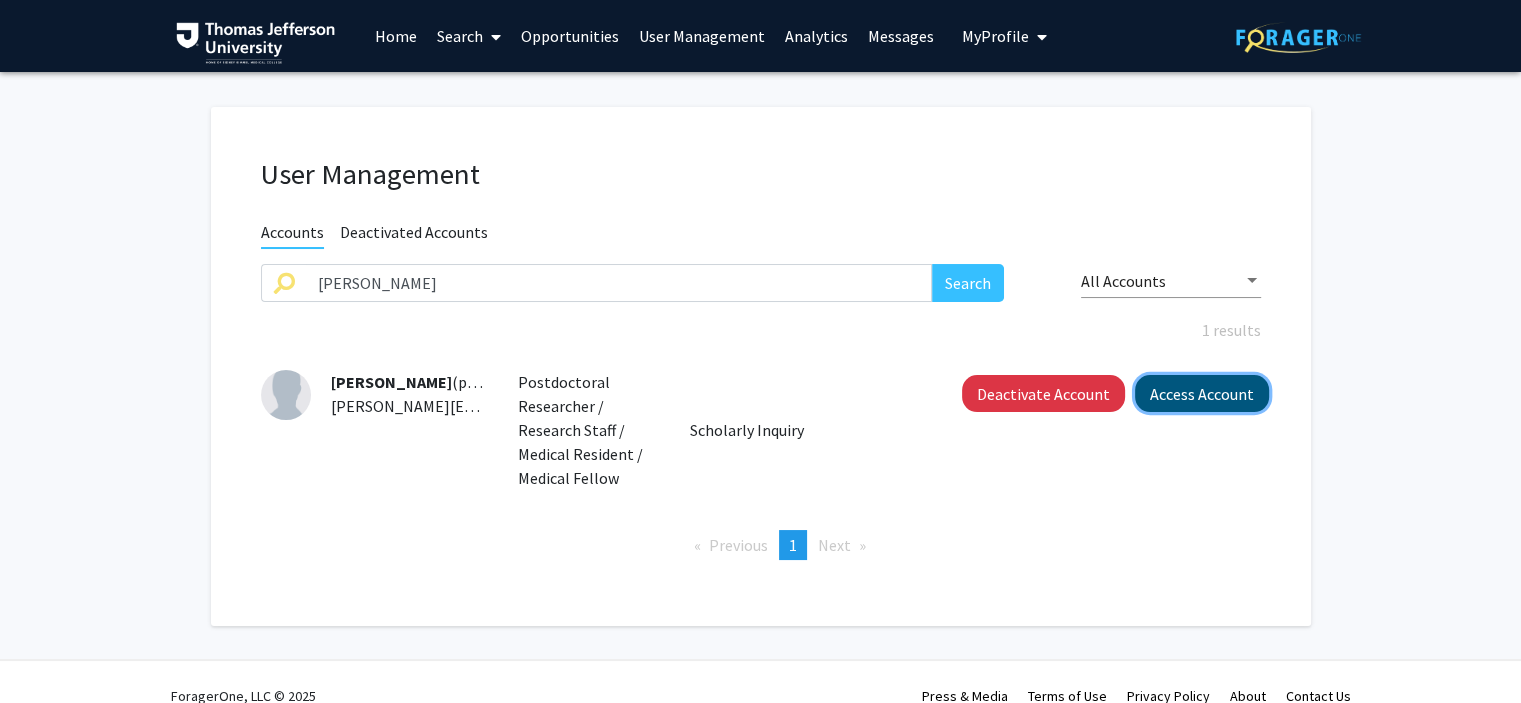 click on "Access Account" 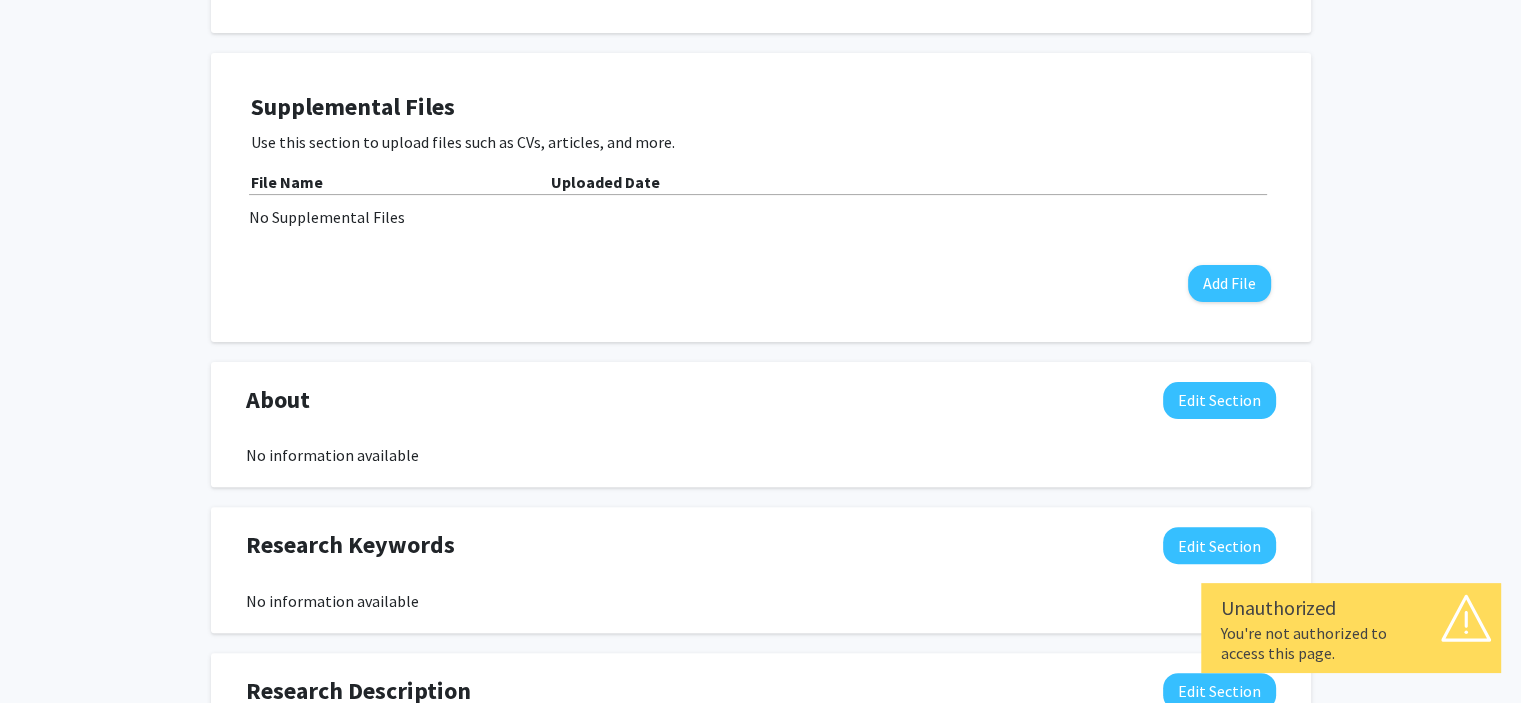 scroll, scrollTop: 1264, scrollLeft: 0, axis: vertical 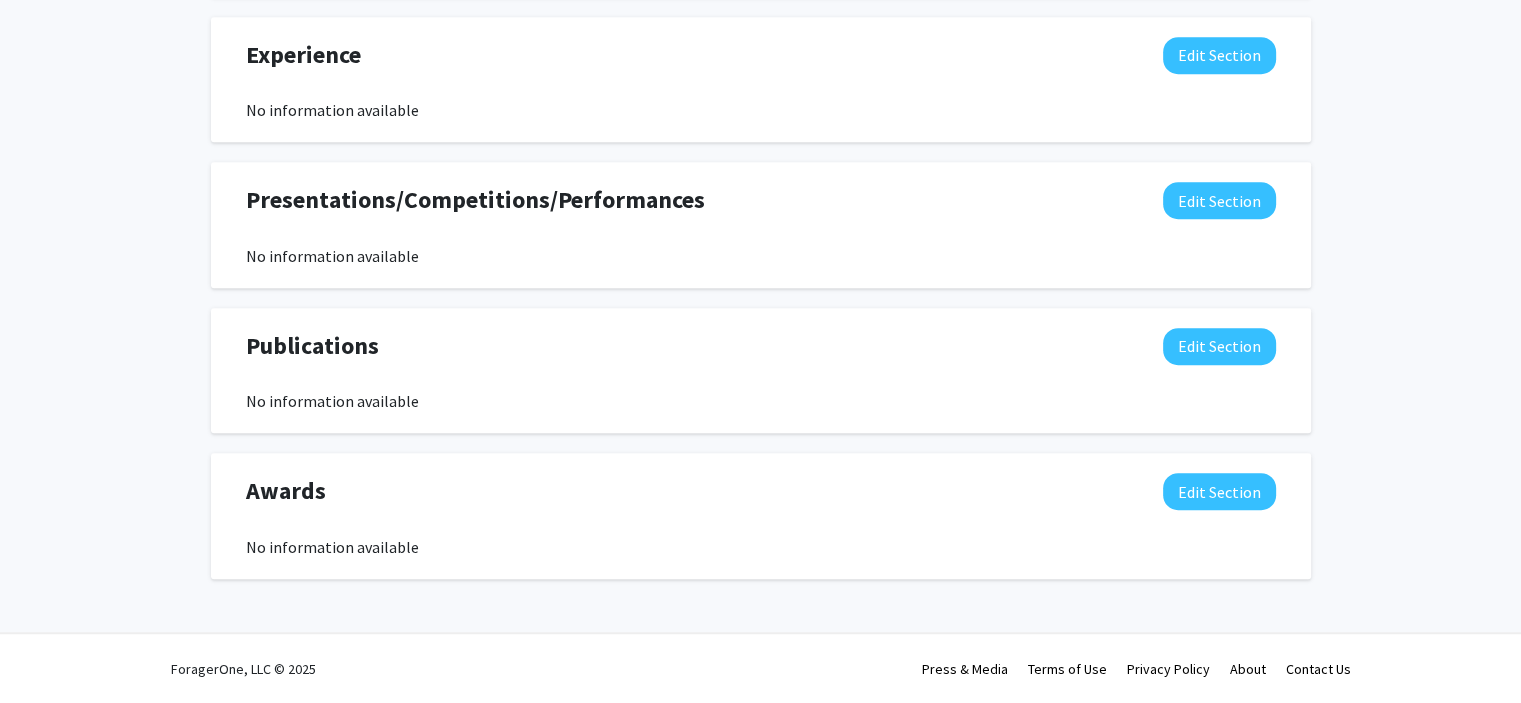 drag, startPoint x: 874, startPoint y: 511, endPoint x: 605, endPoint y: 387, distance: 296.2043 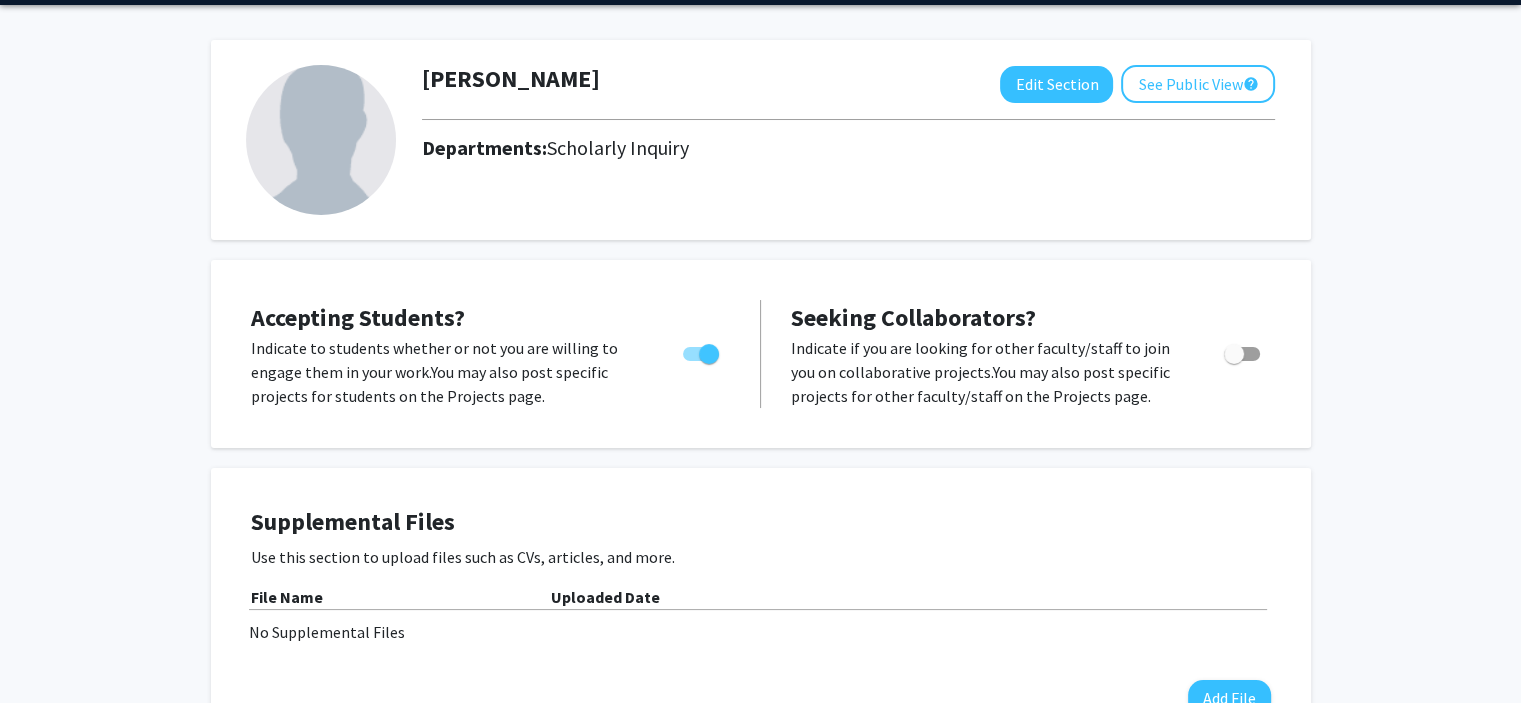 scroll, scrollTop: 0, scrollLeft: 0, axis: both 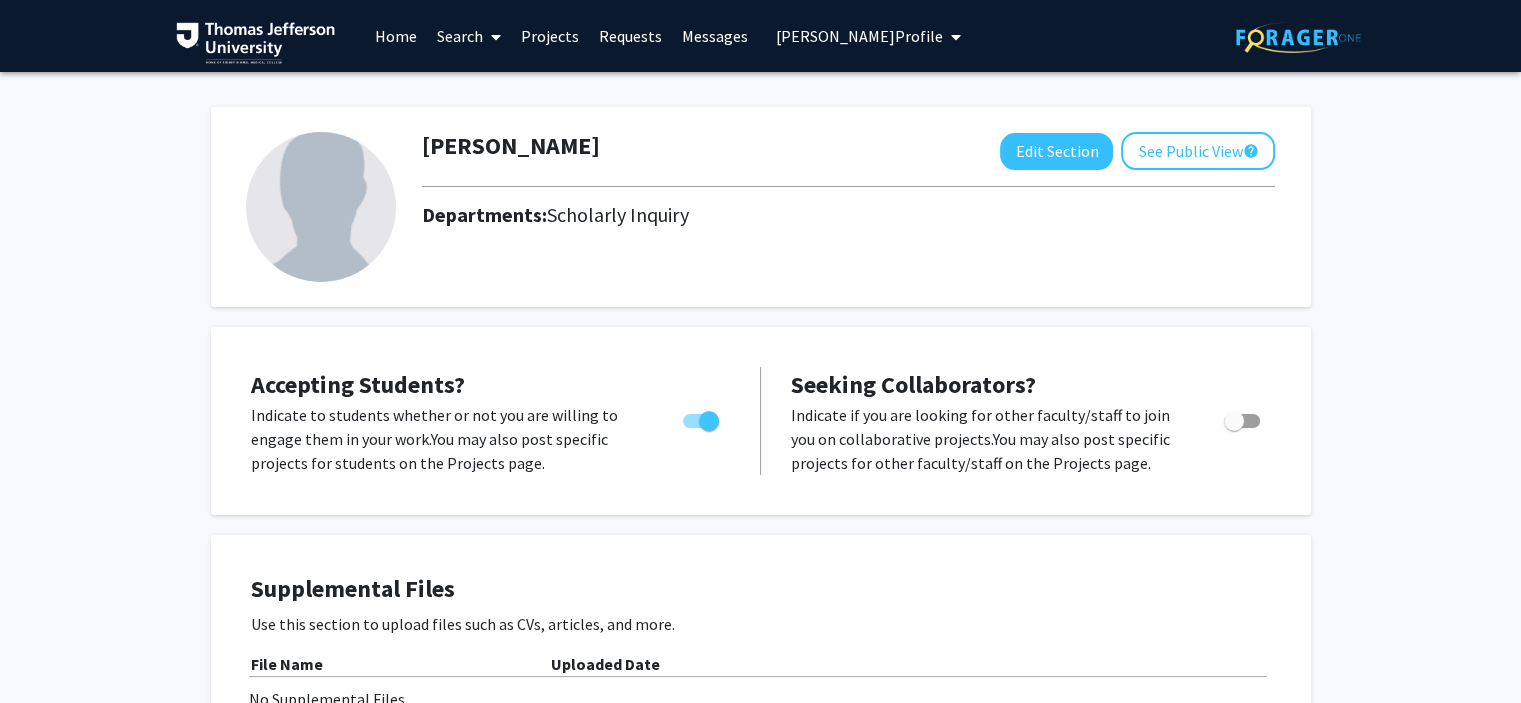 click on "[PERSON_NAME]   Profile" at bounding box center (859, 36) 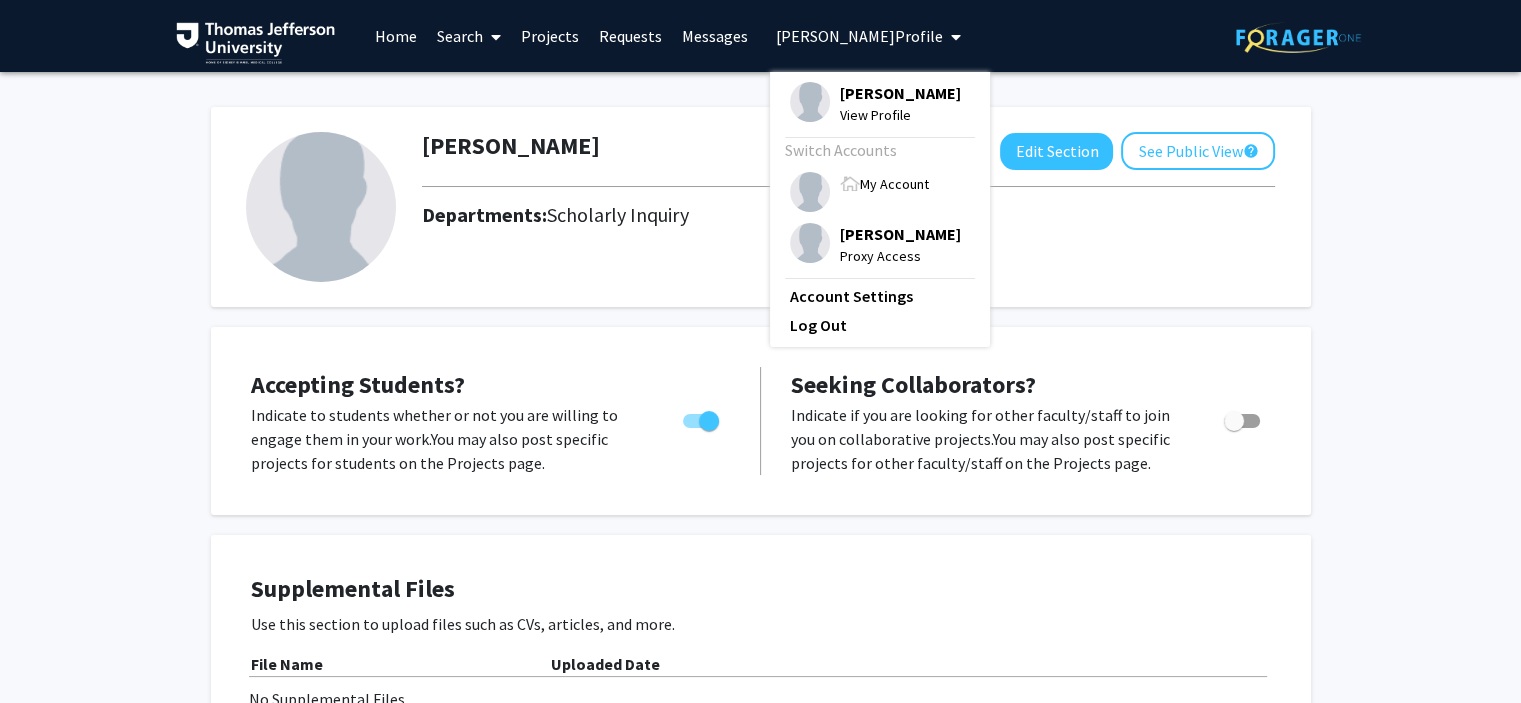 click on "My Account" at bounding box center [894, 184] 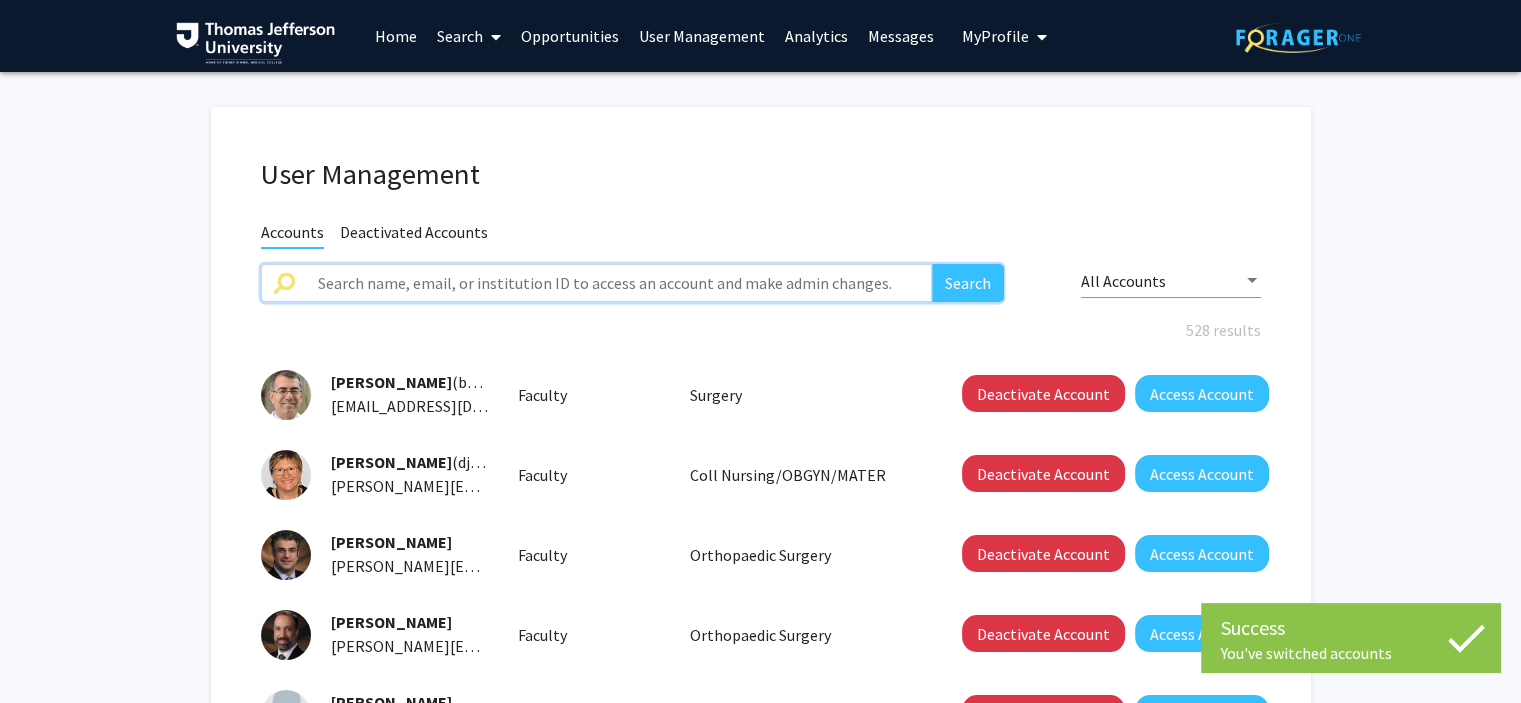 click 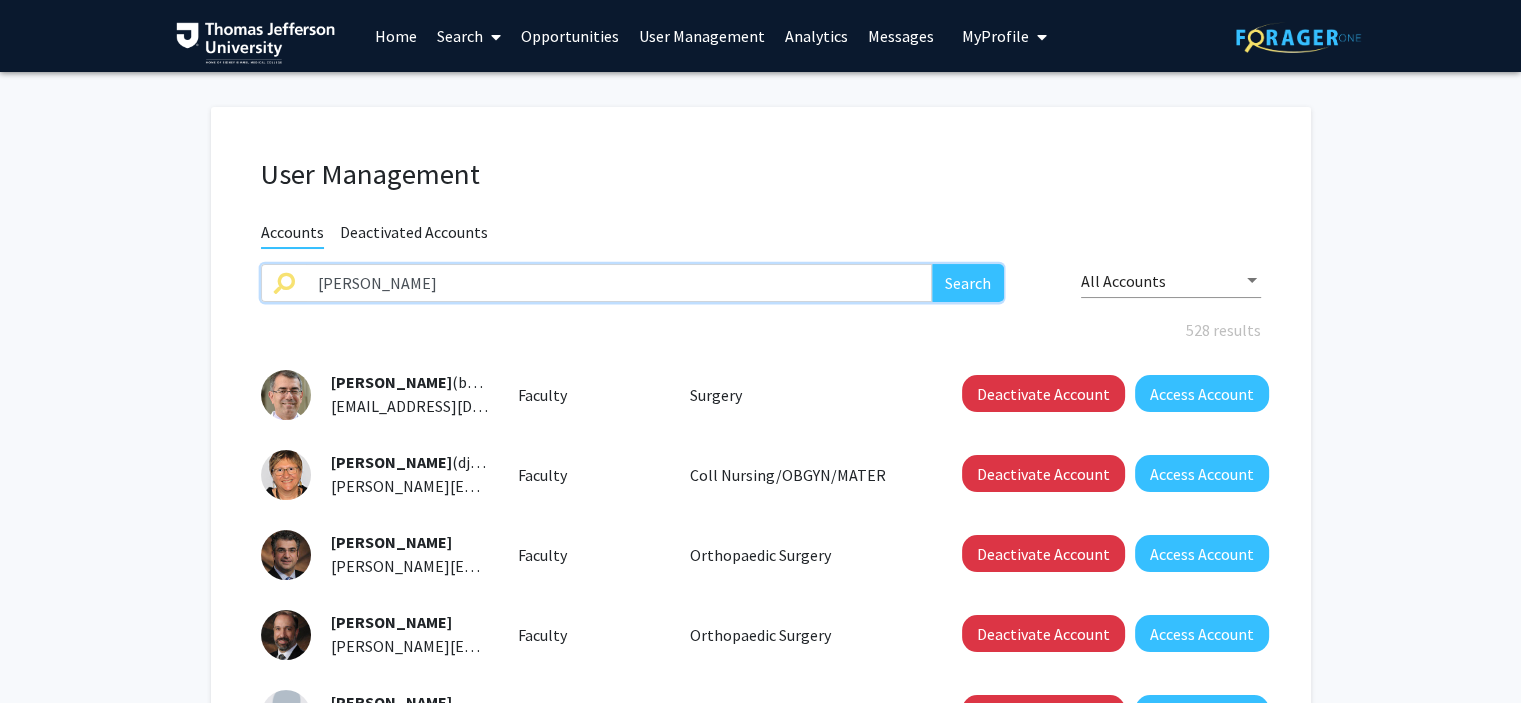 type on "[PERSON_NAME]" 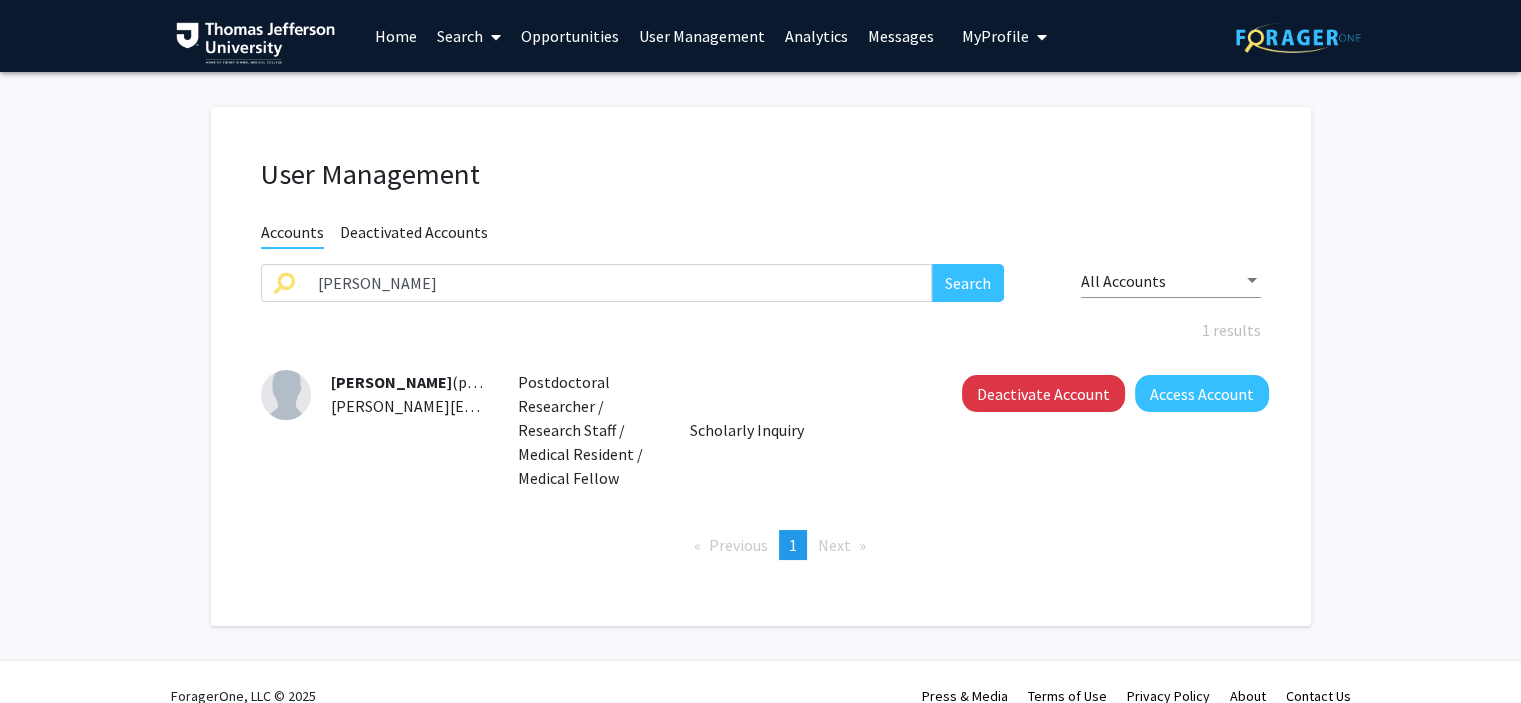 click on "[PERSON_NAME][EMAIL_ADDRESS][PERSON_NAME][DOMAIN_NAME]" 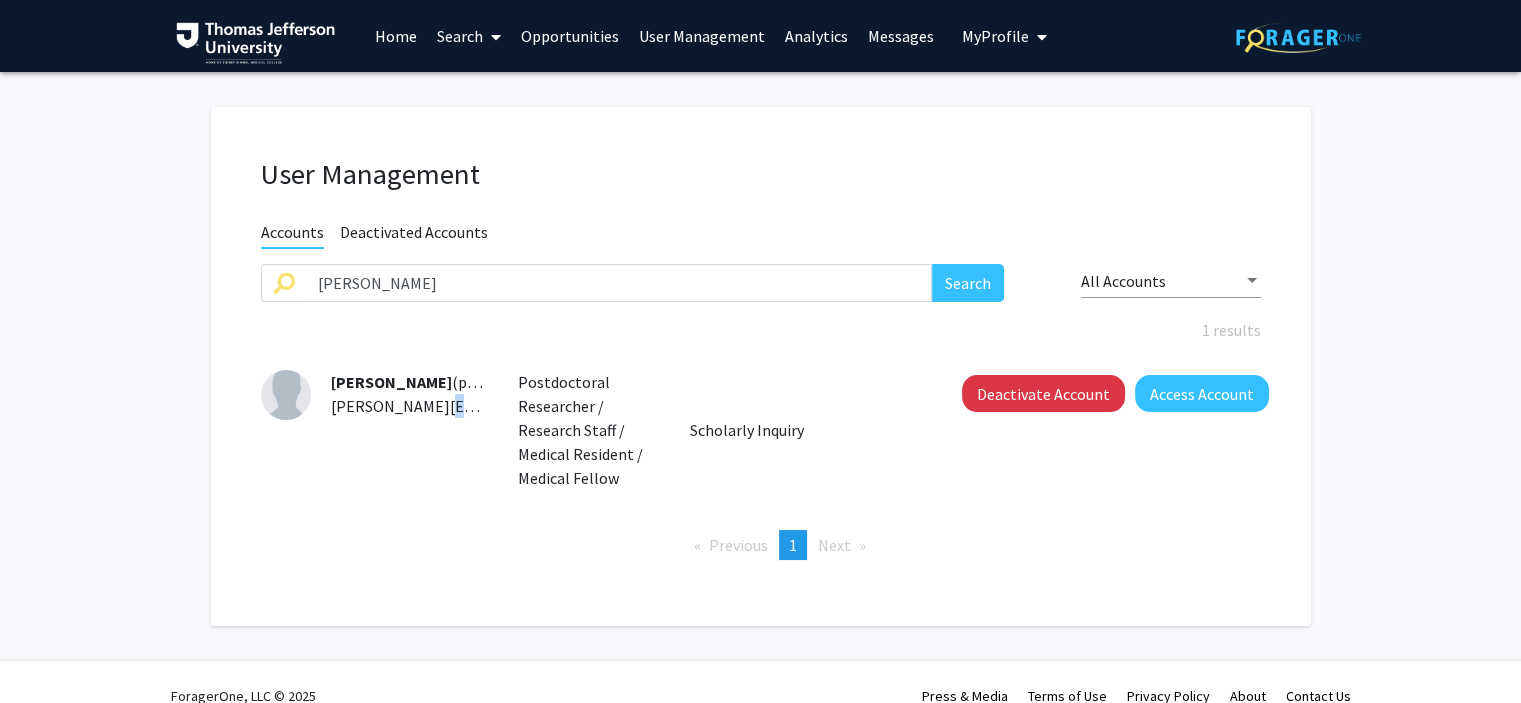 click on "[PERSON_NAME][EMAIL_ADDRESS][PERSON_NAME][DOMAIN_NAME]" 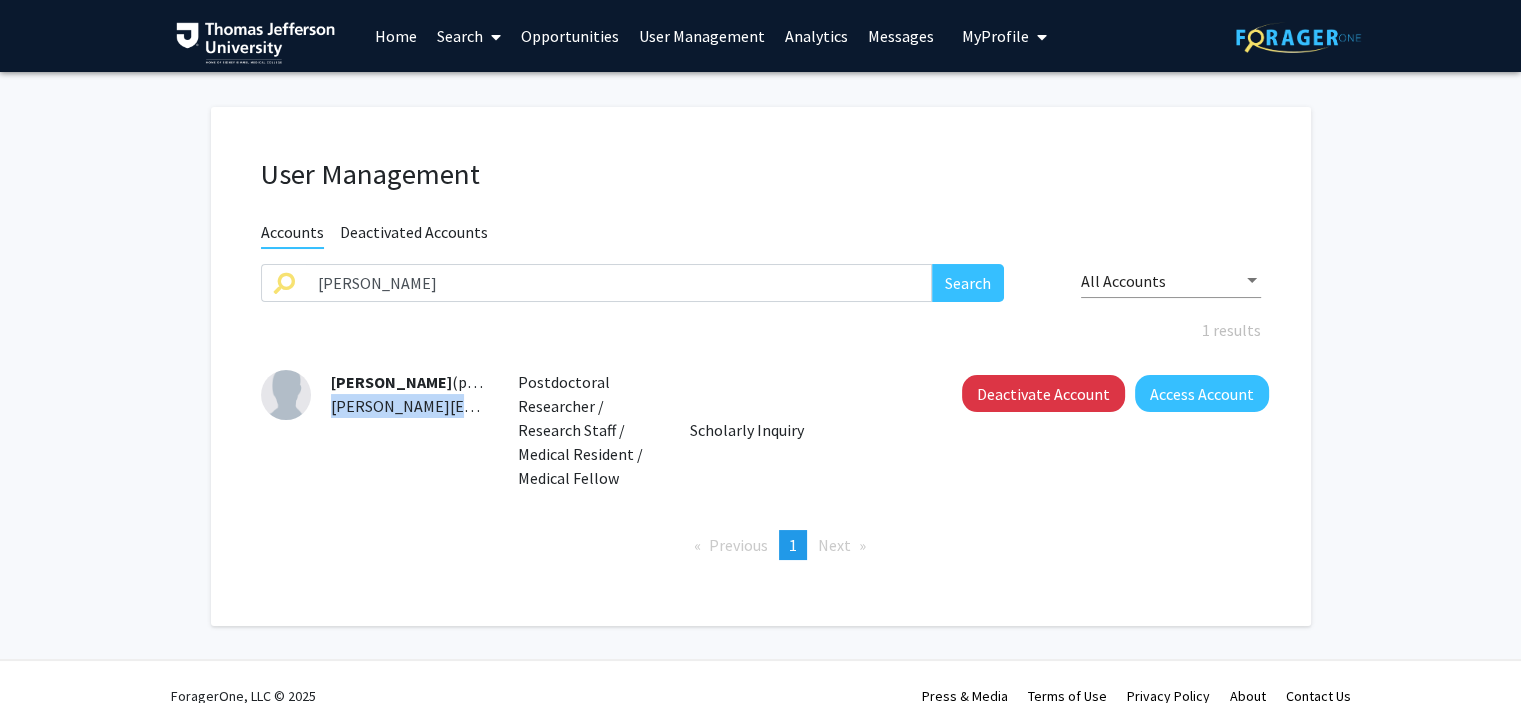 click on "[PERSON_NAME][EMAIL_ADDRESS][PERSON_NAME][DOMAIN_NAME]" 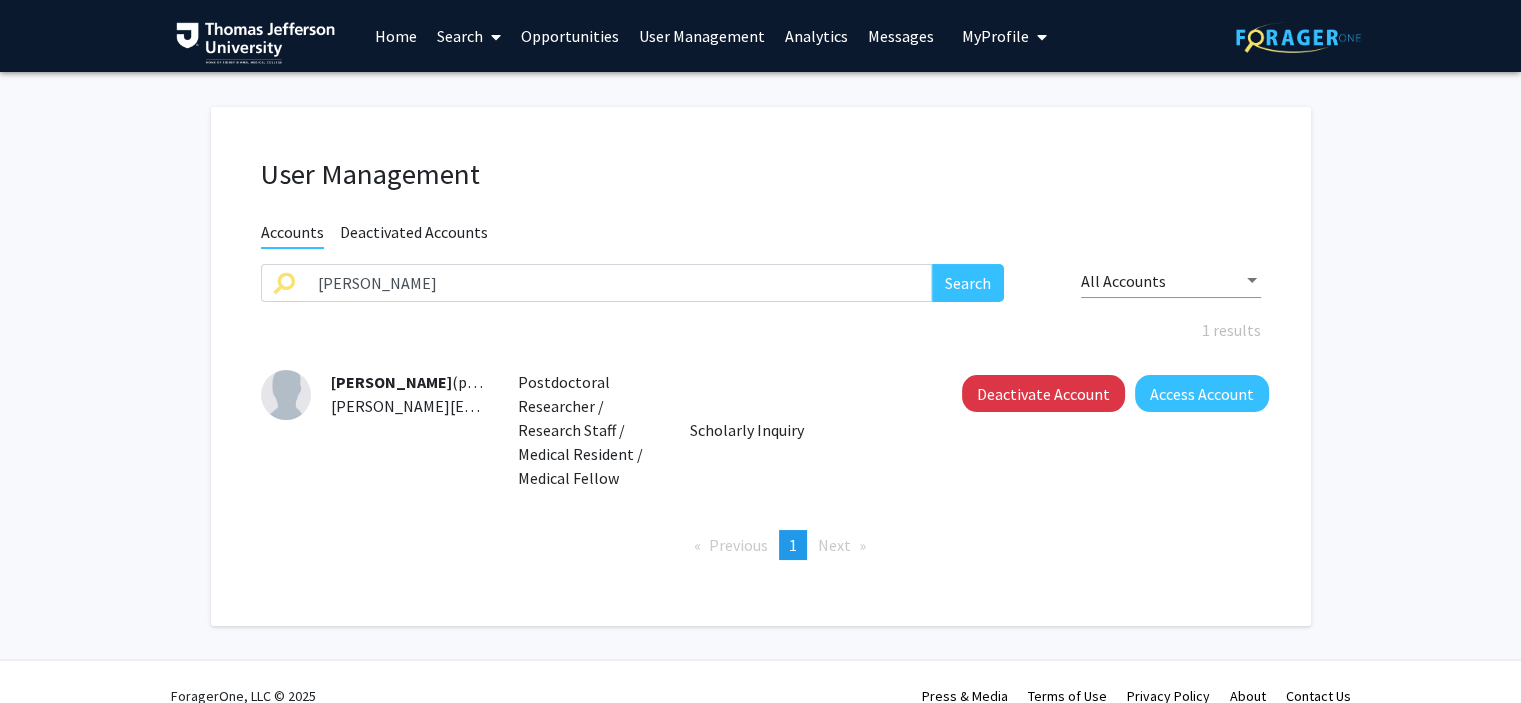 click on "[PERSON_NAME]  (pdK0GA8fuetzC0t41HEyjWEMjfGbsbMWbnwNcyHwnnc) [PERSON_NAME][EMAIL_ADDRESS][PERSON_NAME][DOMAIN_NAME]  Postdoctoral Researcher / Research Staff / Medical Resident / Medical Fellow   Scholarly Inquiry   Deactivate Account   Access Account" 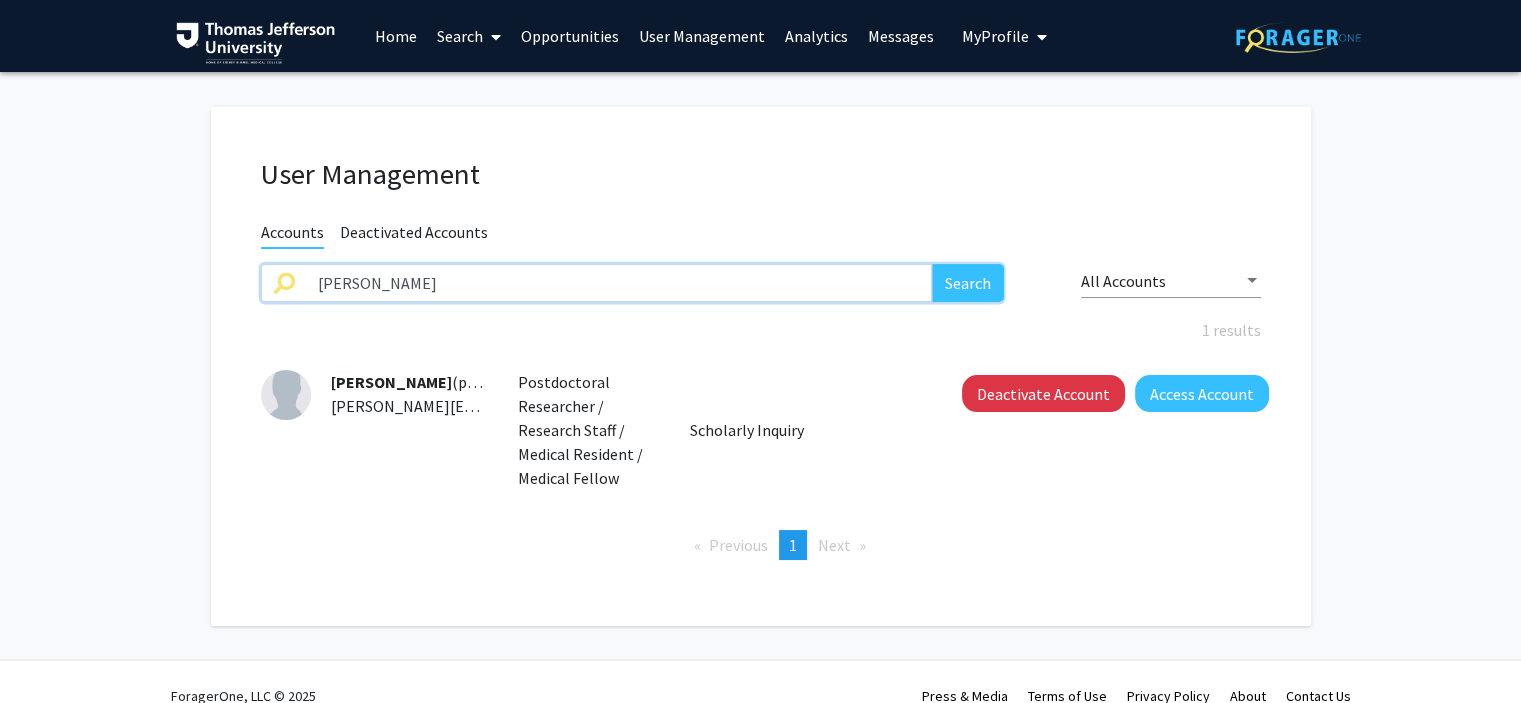 click on "[PERSON_NAME]" 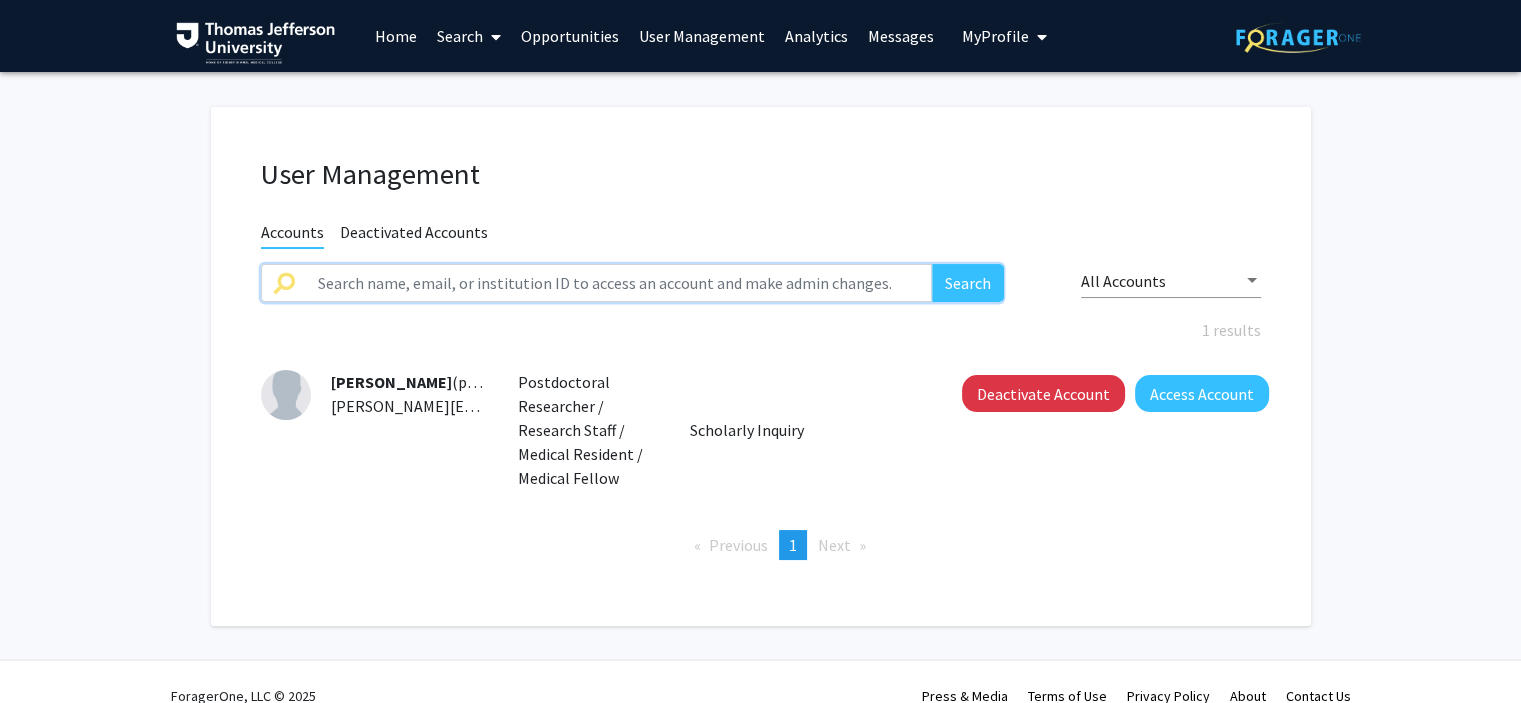 type 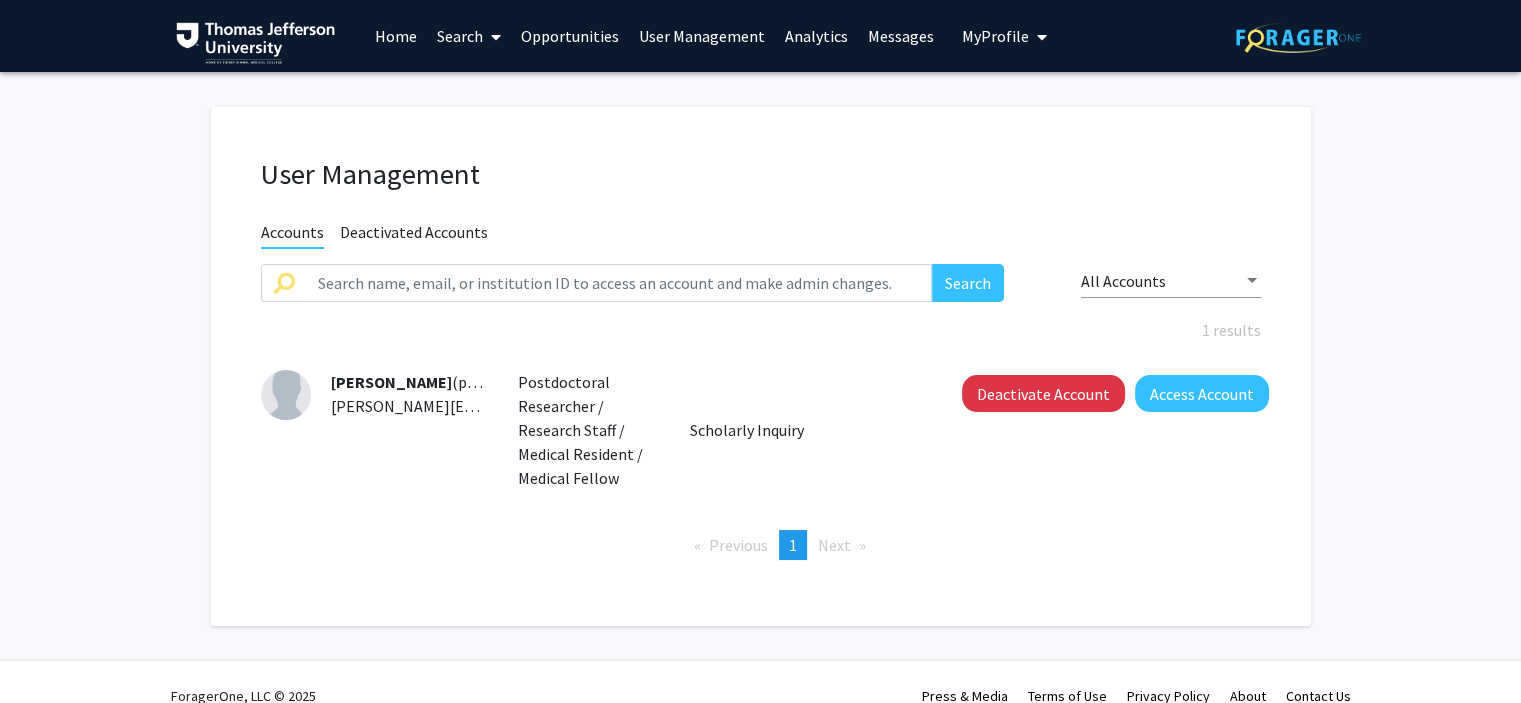 click on "Postdoctoral Researcher / Research Staff / Medical Resident / Medical Fellow" 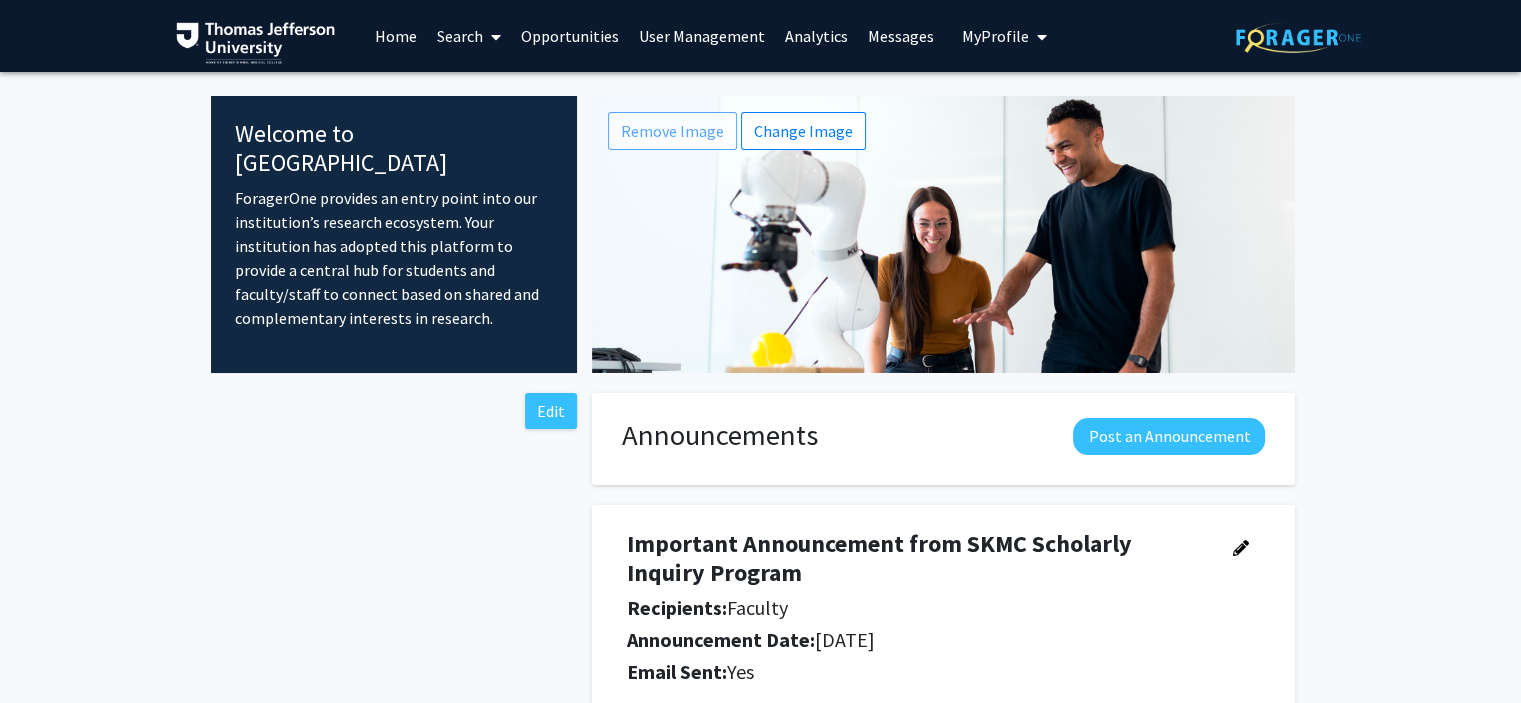 click on "User Management" at bounding box center [702, 36] 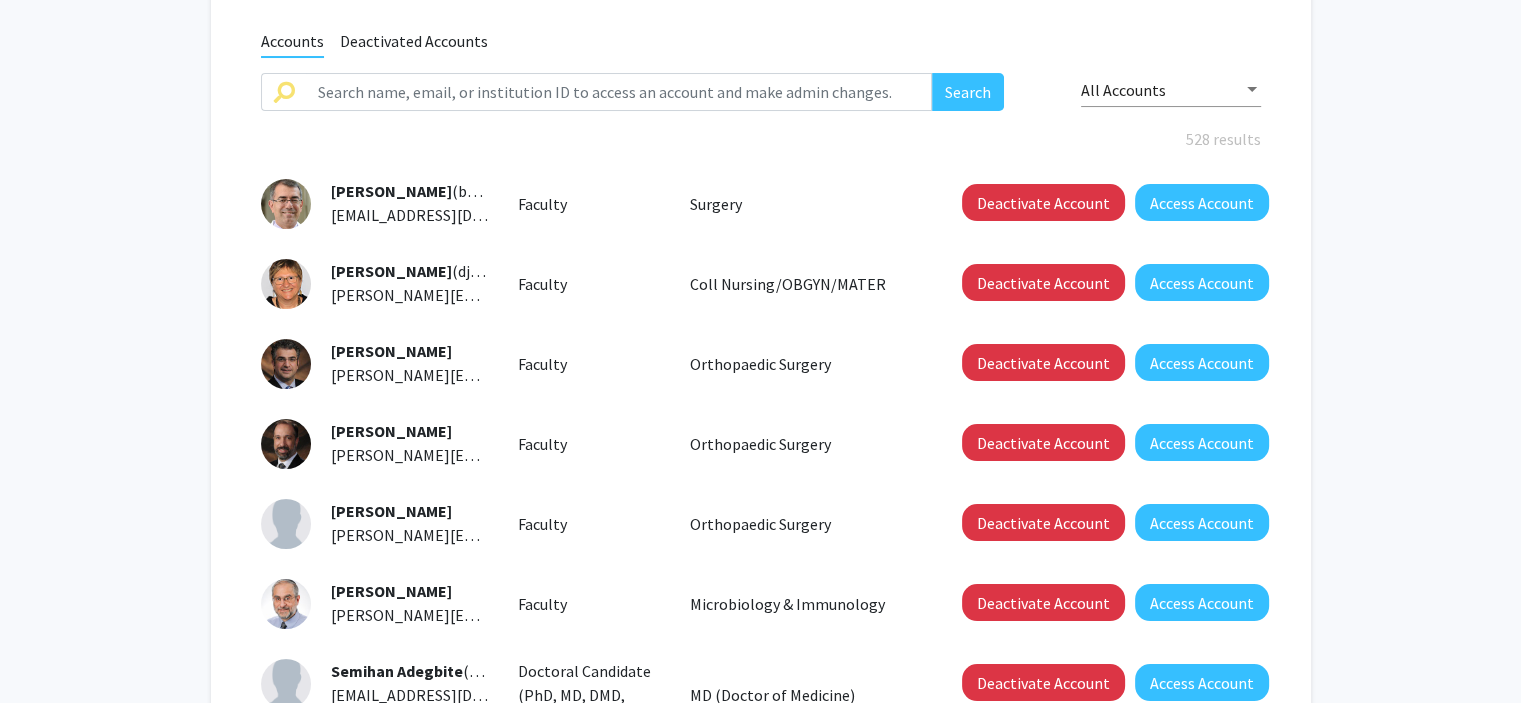 scroll, scrollTop: 0, scrollLeft: 0, axis: both 